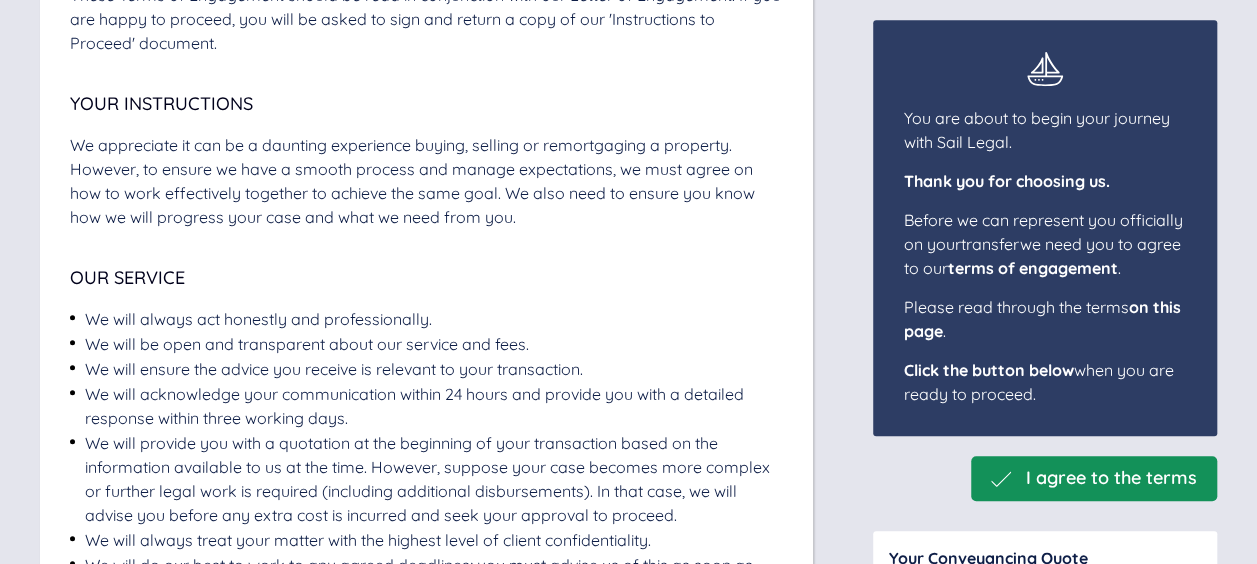 scroll, scrollTop: 600, scrollLeft: 0, axis: vertical 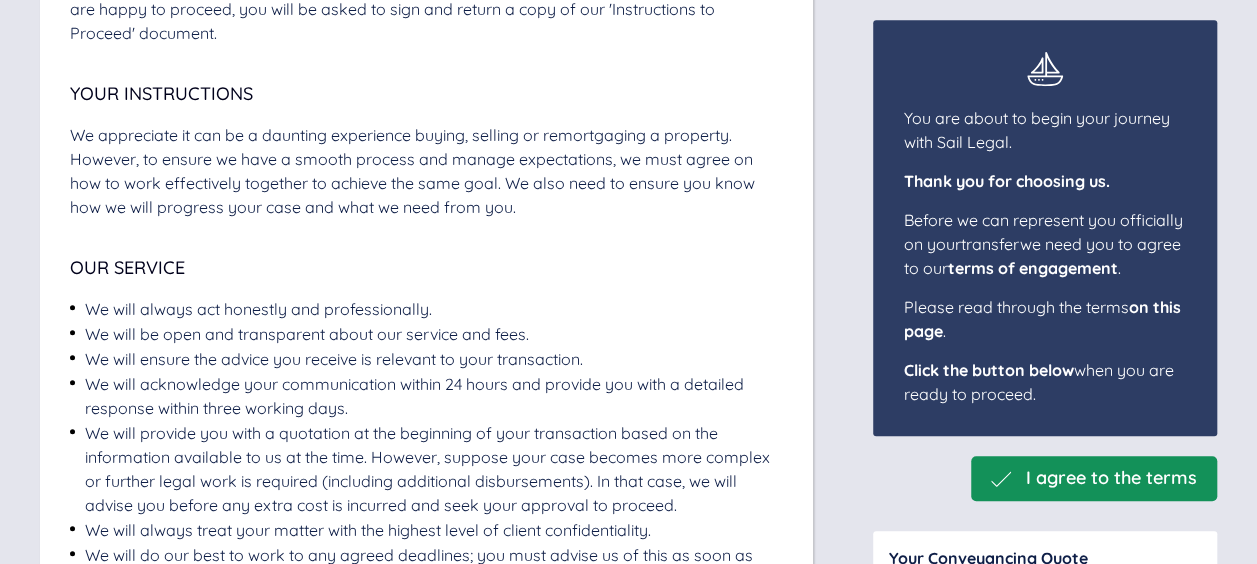 click on "I agree to the terms" at bounding box center [1111, 478] 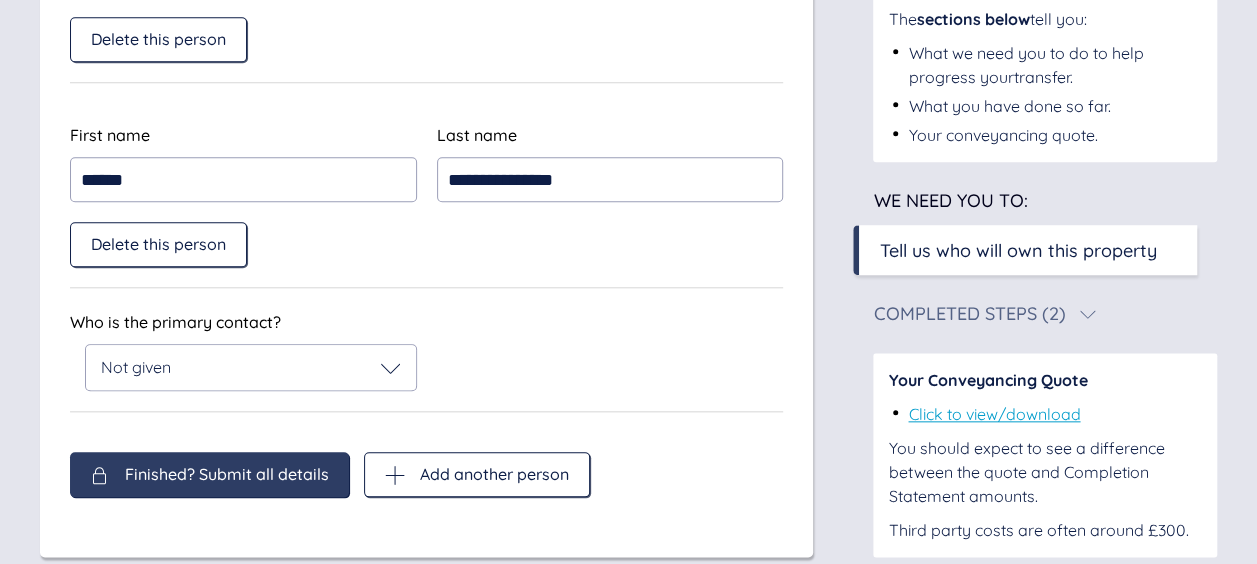 scroll, scrollTop: 900, scrollLeft: 0, axis: vertical 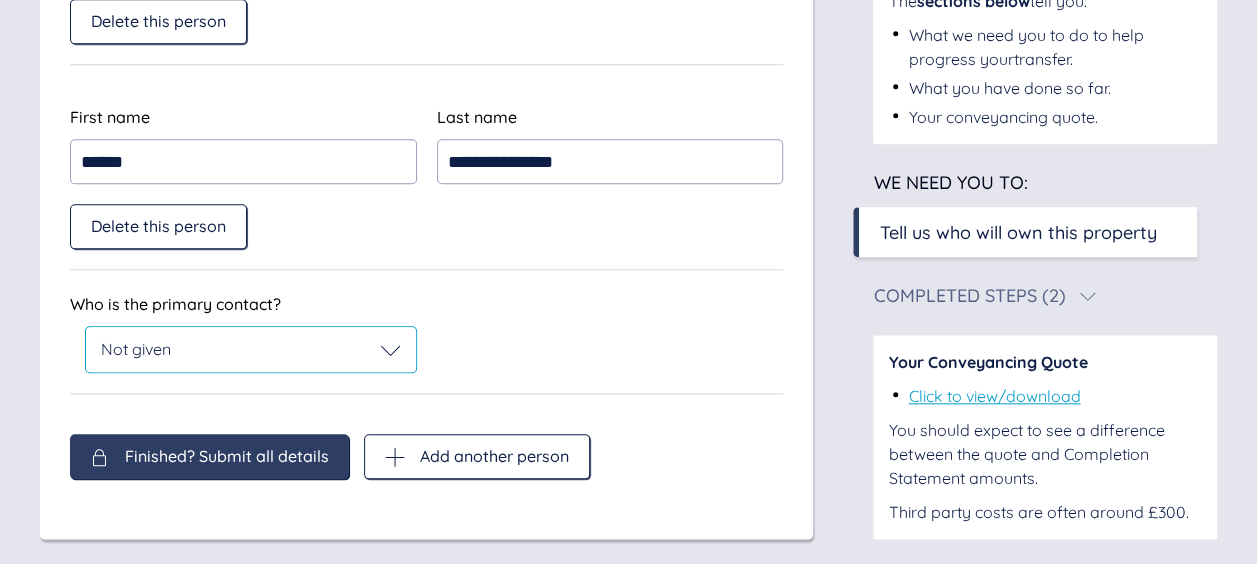 click on "Not given" at bounding box center (251, 350) 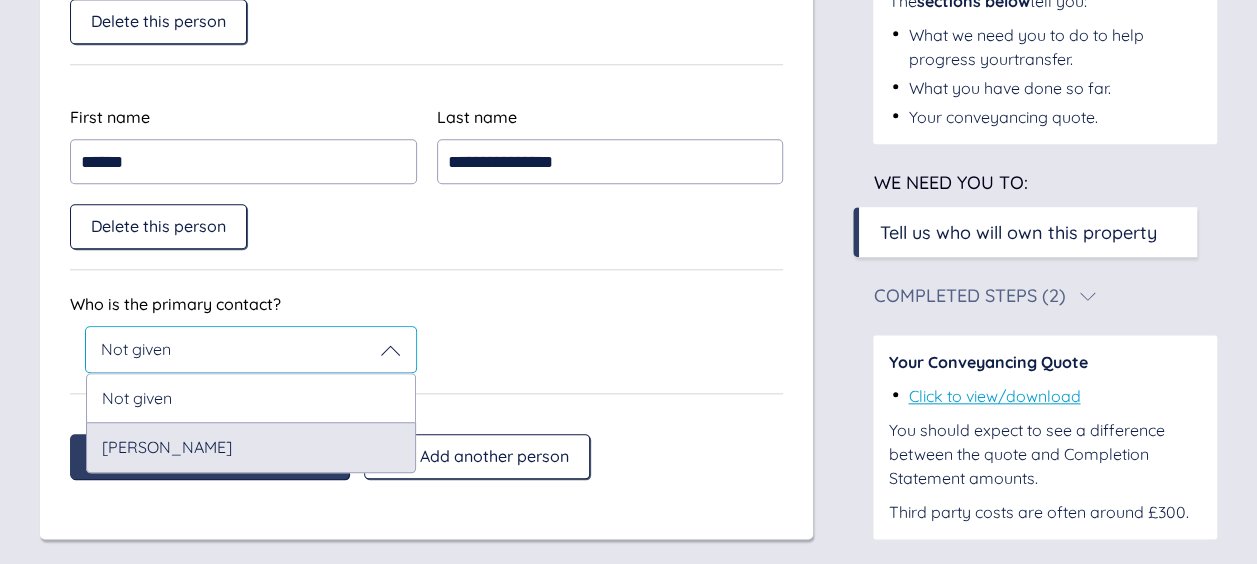 click on "[PERSON_NAME]" at bounding box center (251, 447) 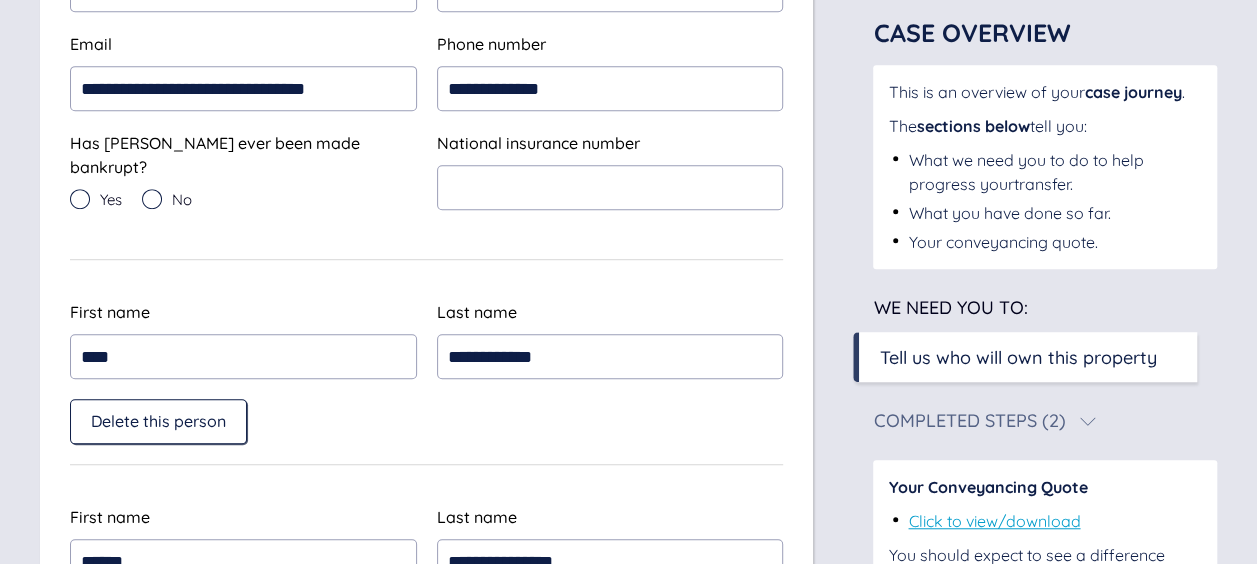 scroll, scrollTop: 400, scrollLeft: 0, axis: vertical 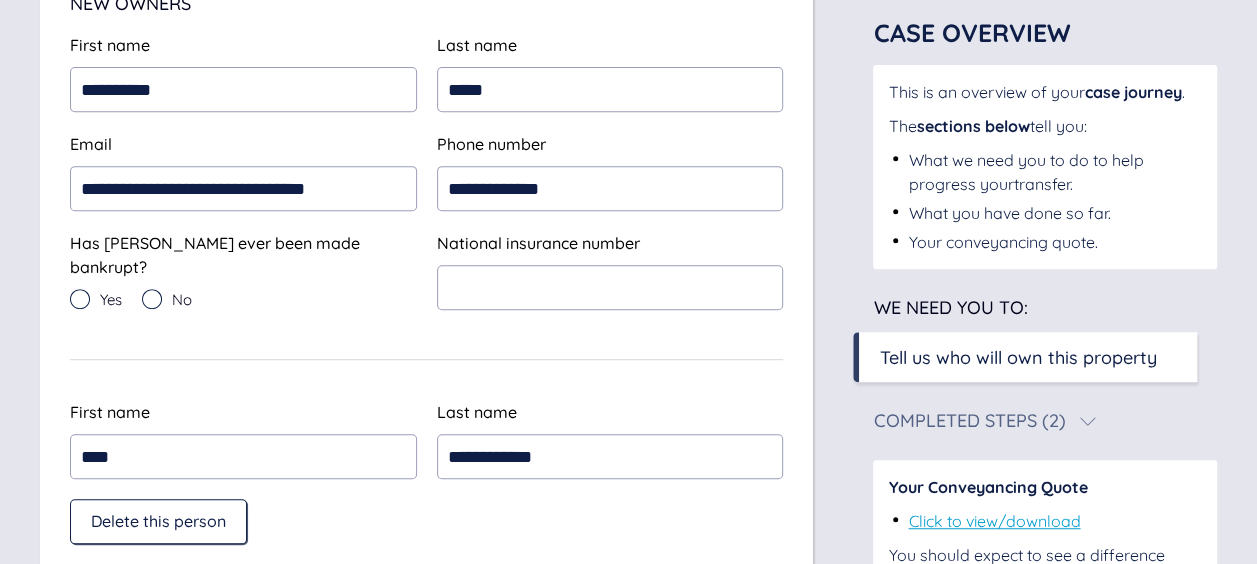 click 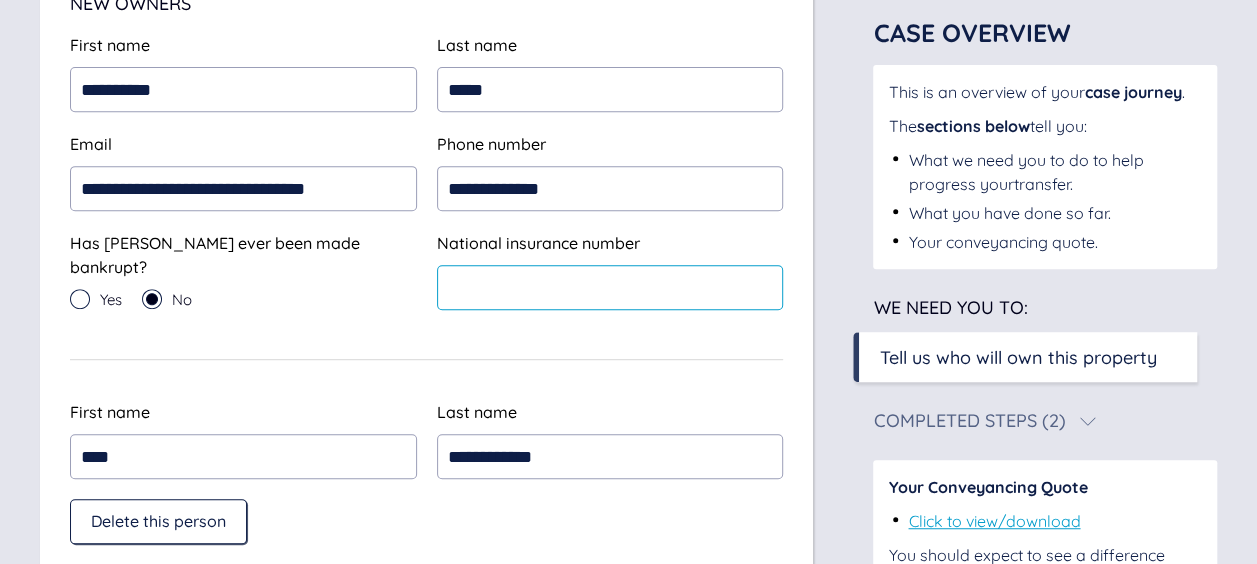 click at bounding box center [610, 287] 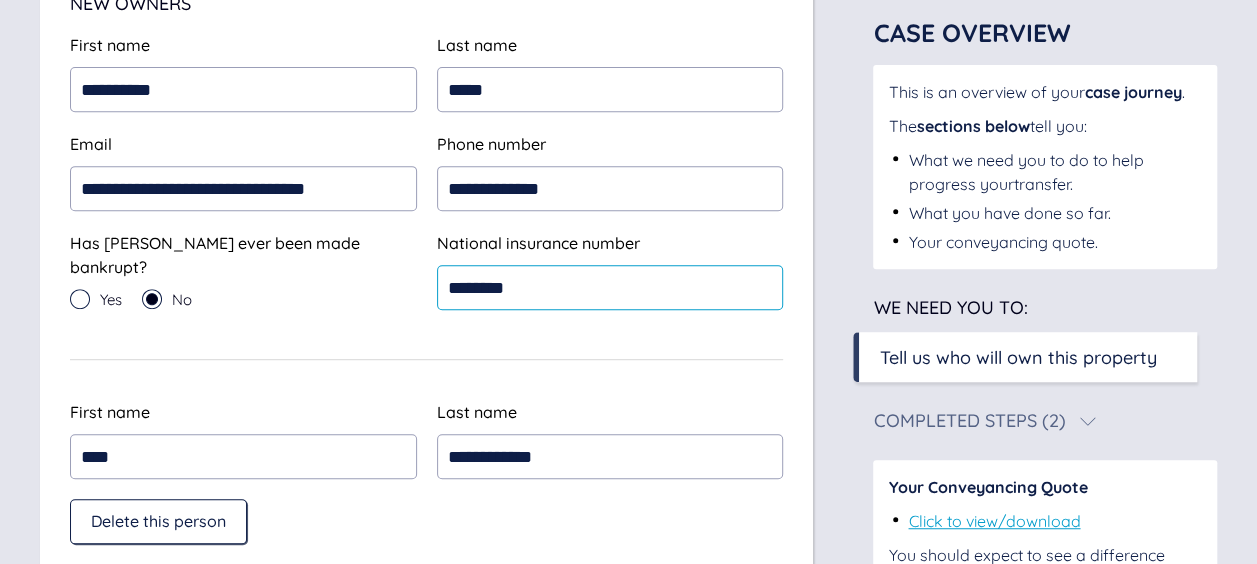 click on "********" at bounding box center [610, 287] 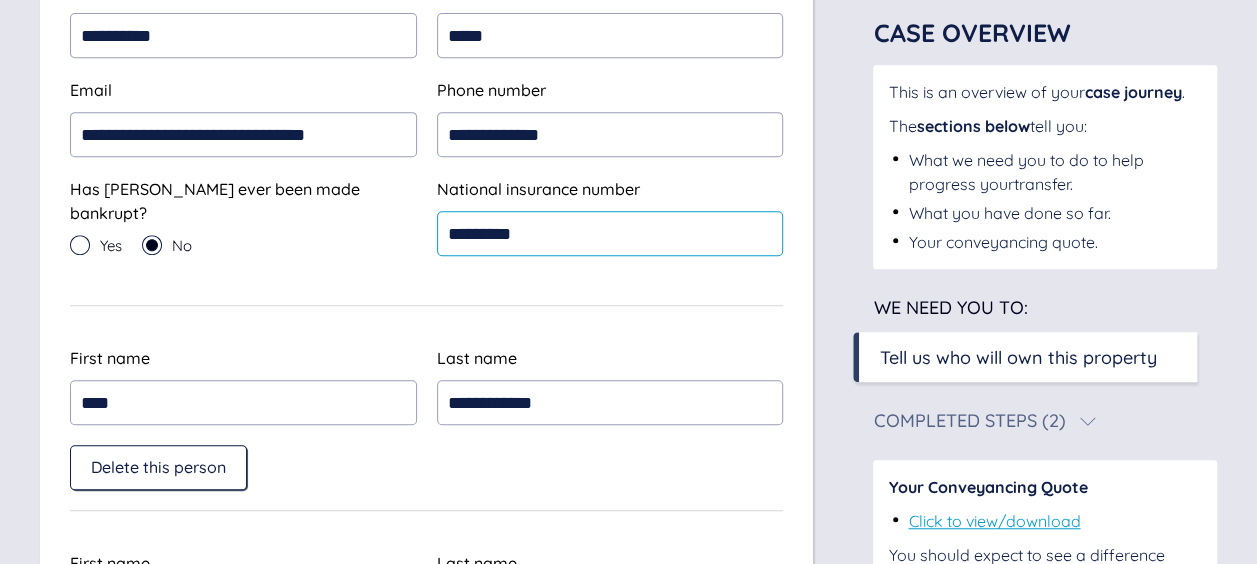scroll, scrollTop: 534, scrollLeft: 0, axis: vertical 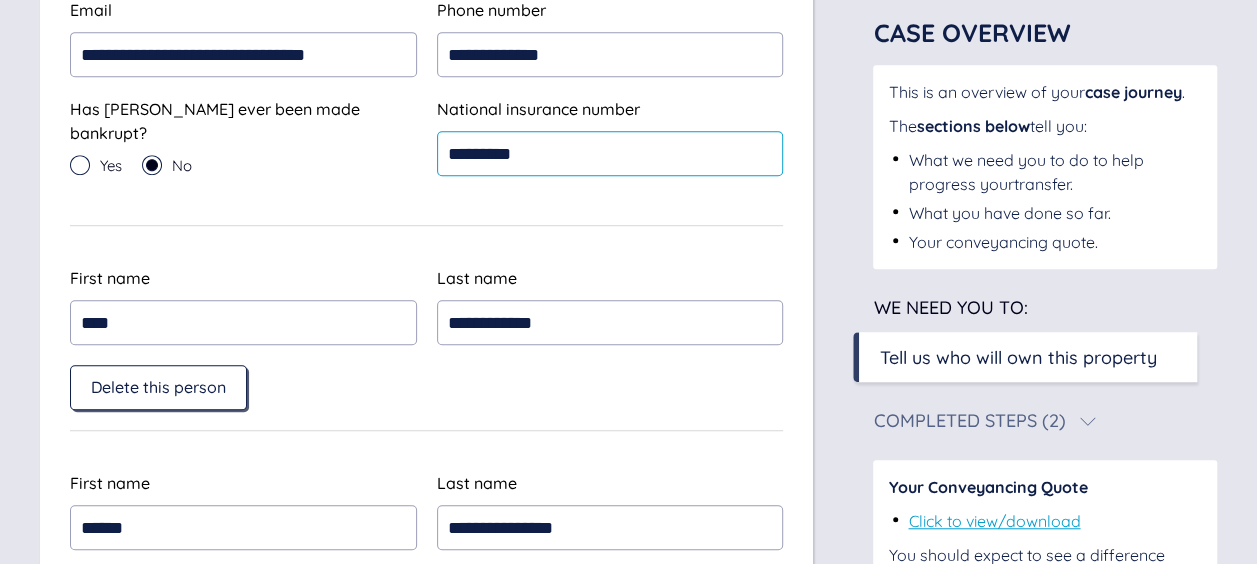 type on "*********" 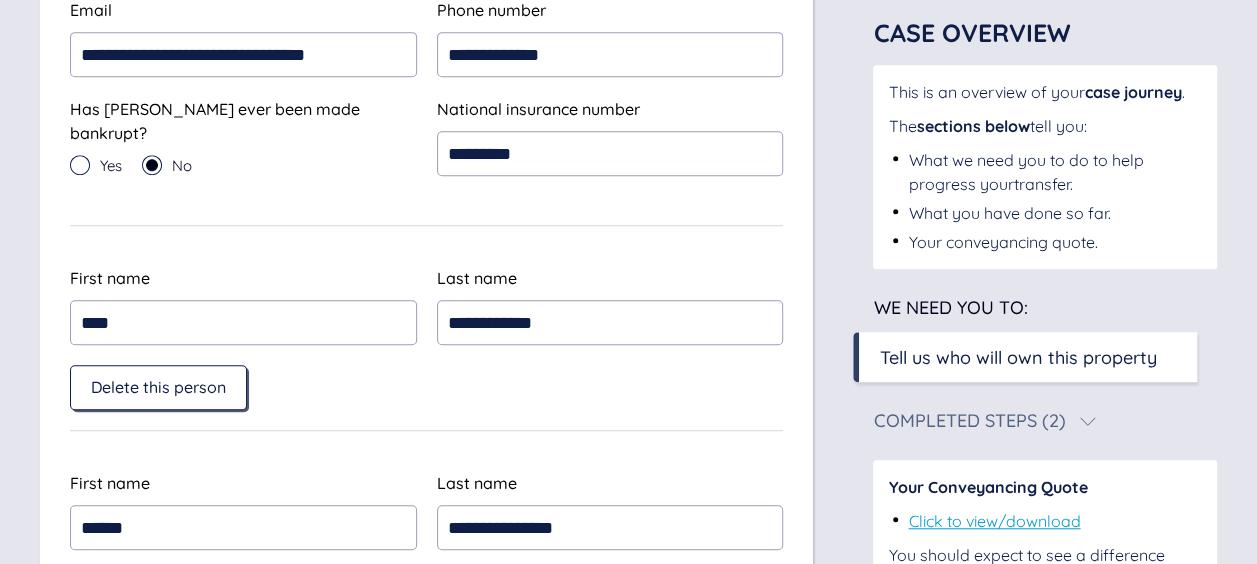 click on "Delete this person" at bounding box center (158, 387) 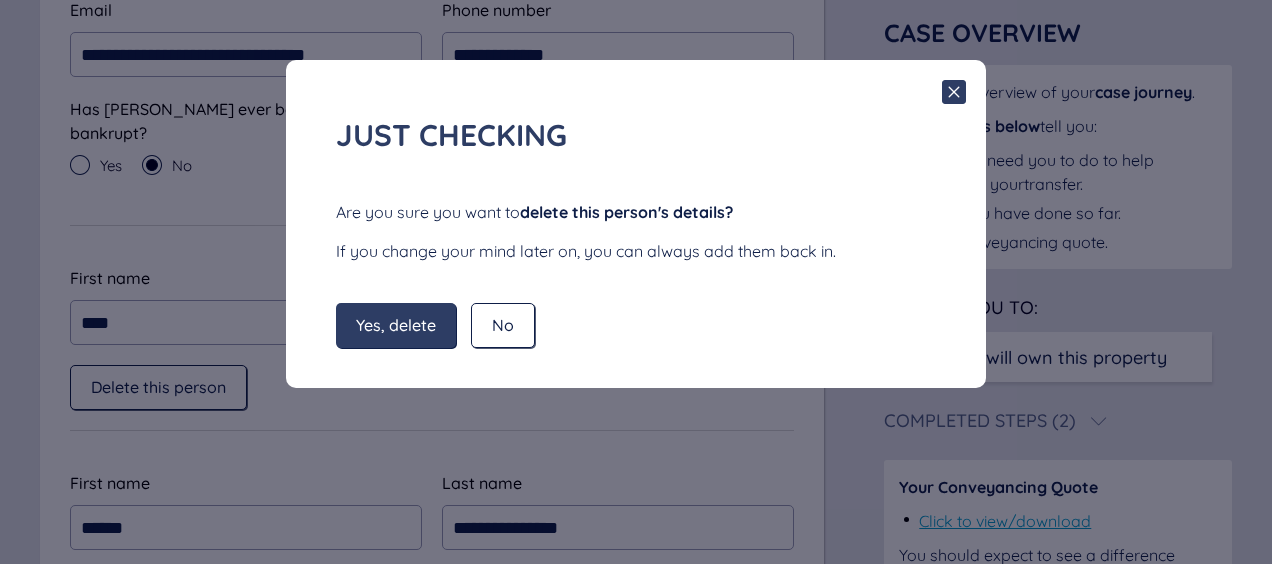 click on "Yes, delete" at bounding box center [396, 325] 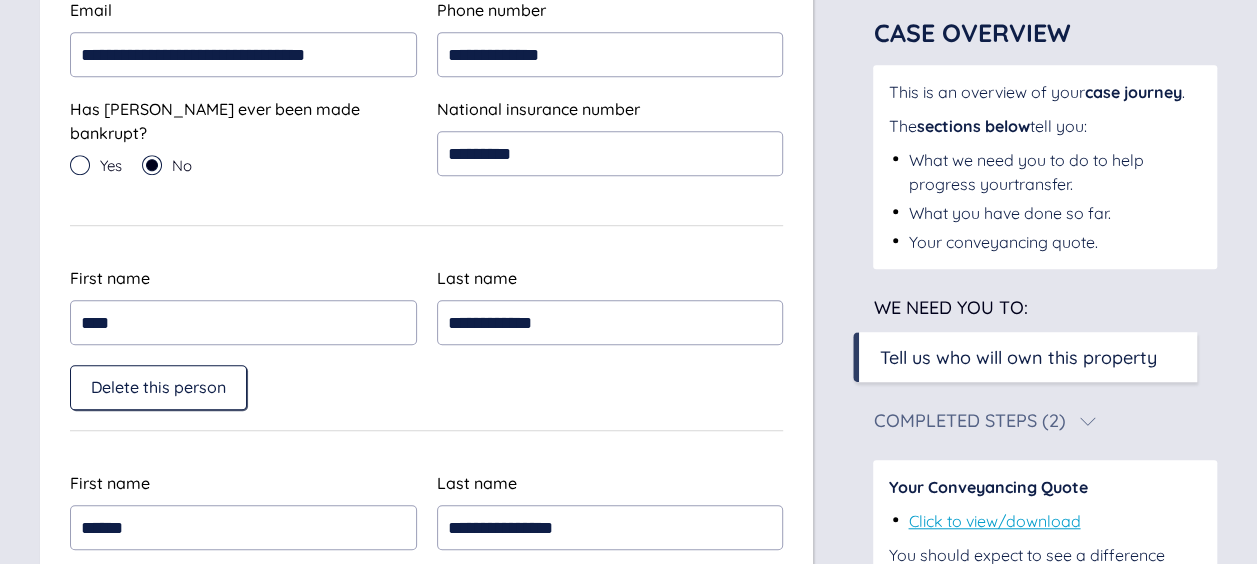 type on "********" 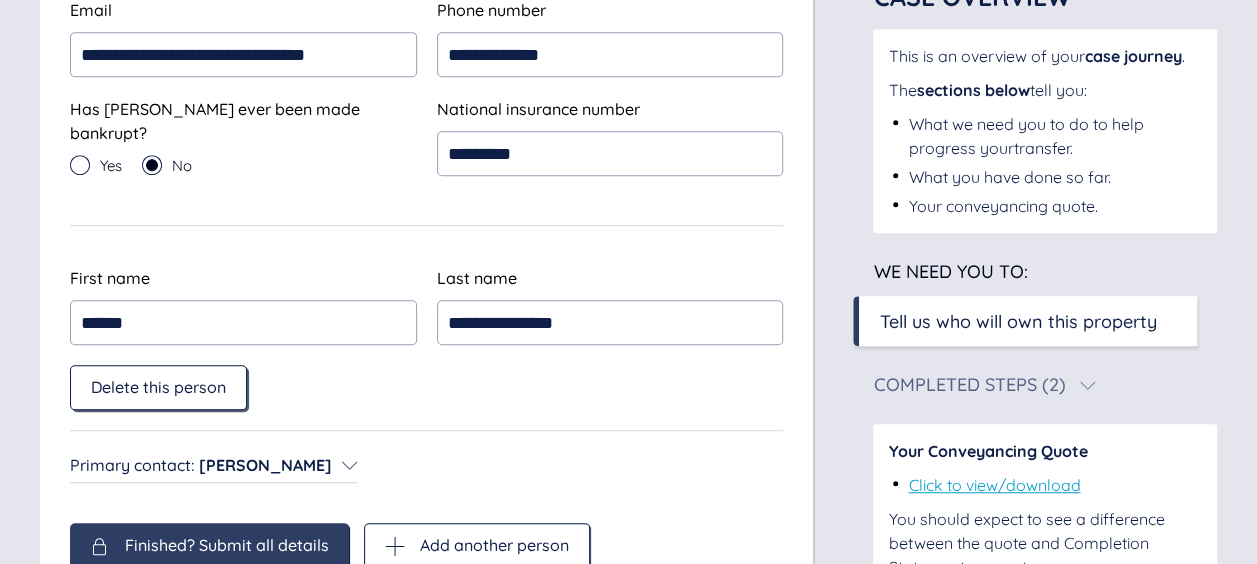 click on "Delete this person" at bounding box center (158, 387) 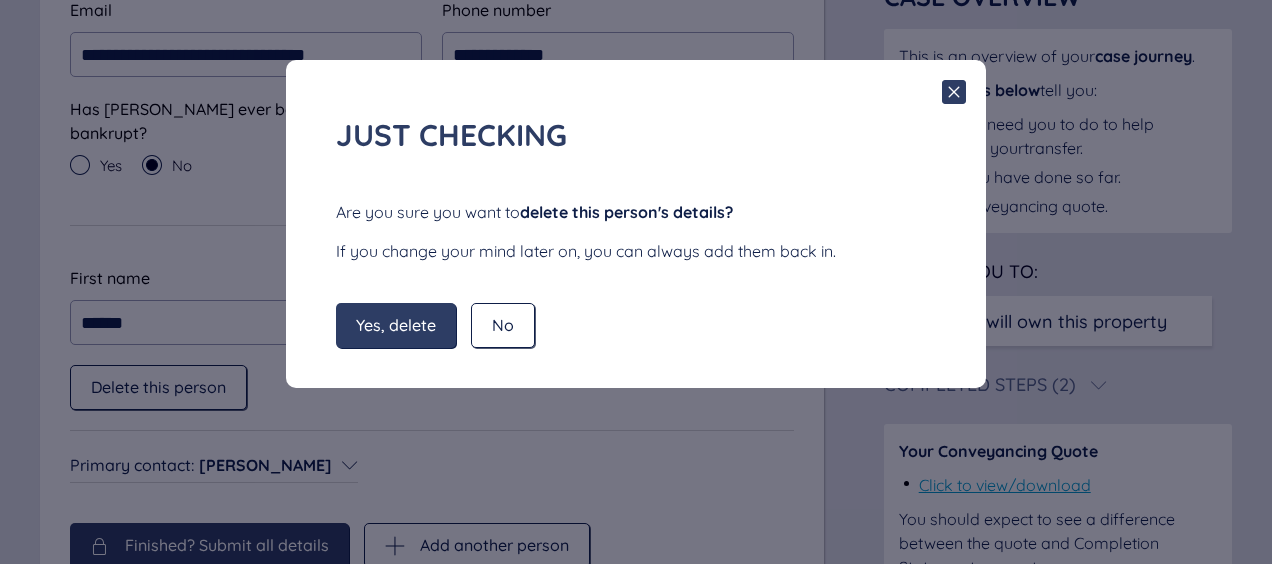 click on "Yes, delete" at bounding box center [396, 325] 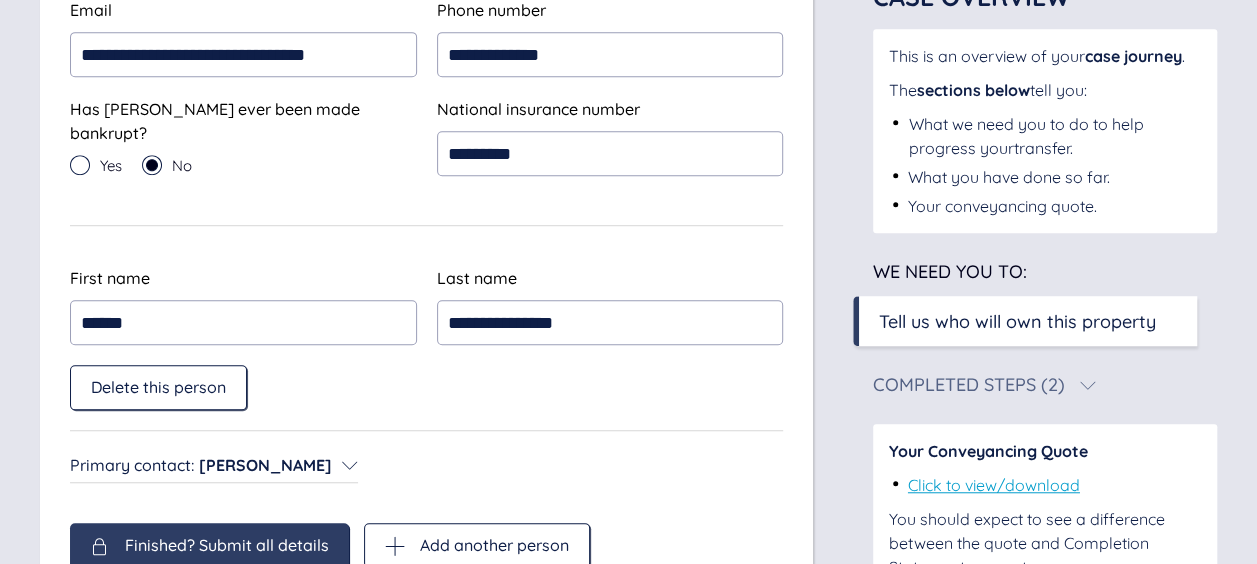 scroll, scrollTop: 424, scrollLeft: 0, axis: vertical 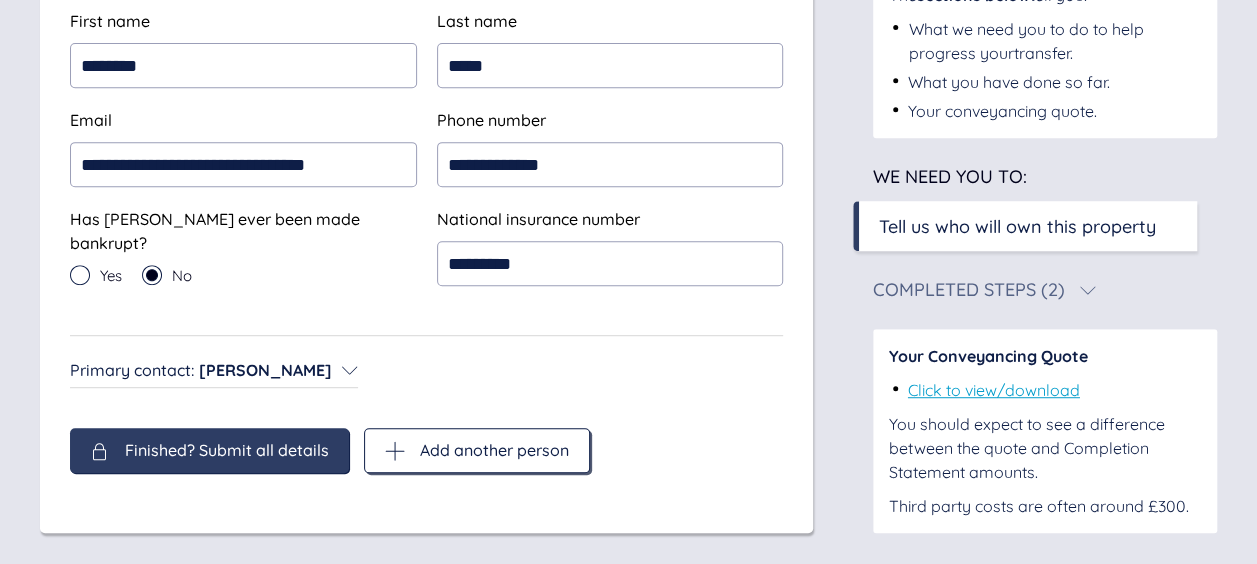 click on "Add another person" at bounding box center [494, 450] 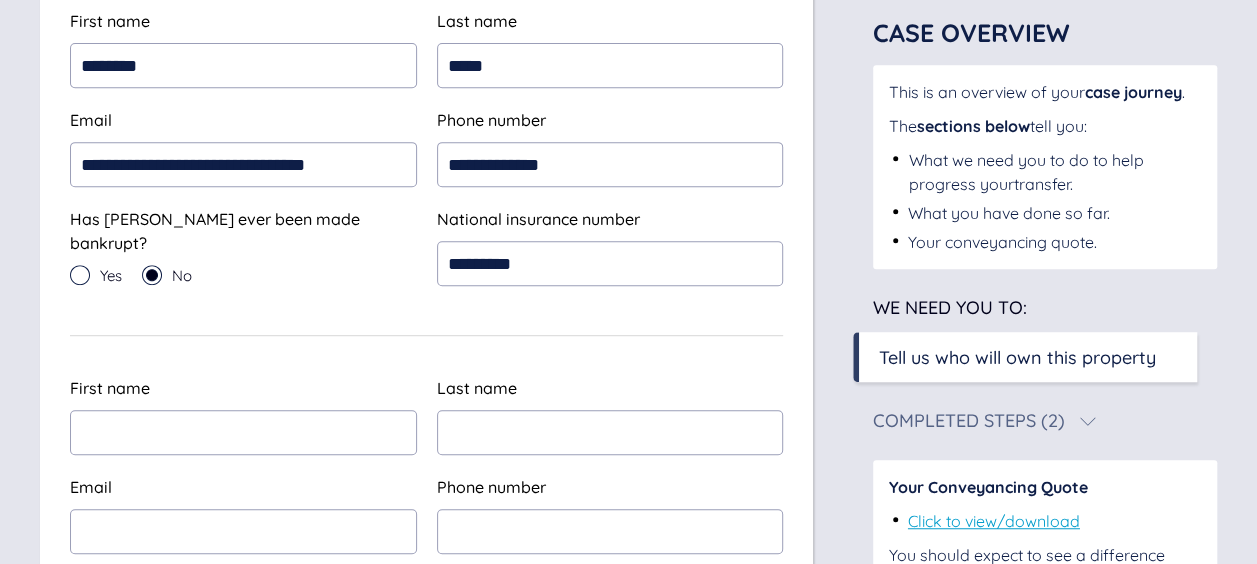 scroll, scrollTop: 534, scrollLeft: 0, axis: vertical 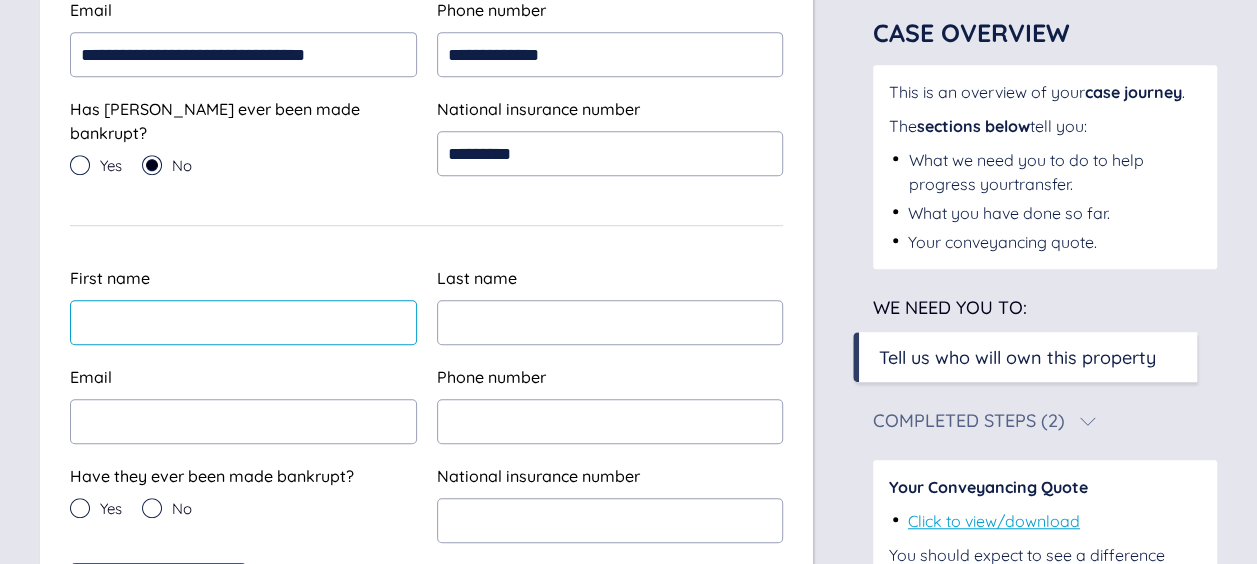 click at bounding box center (243, 322) 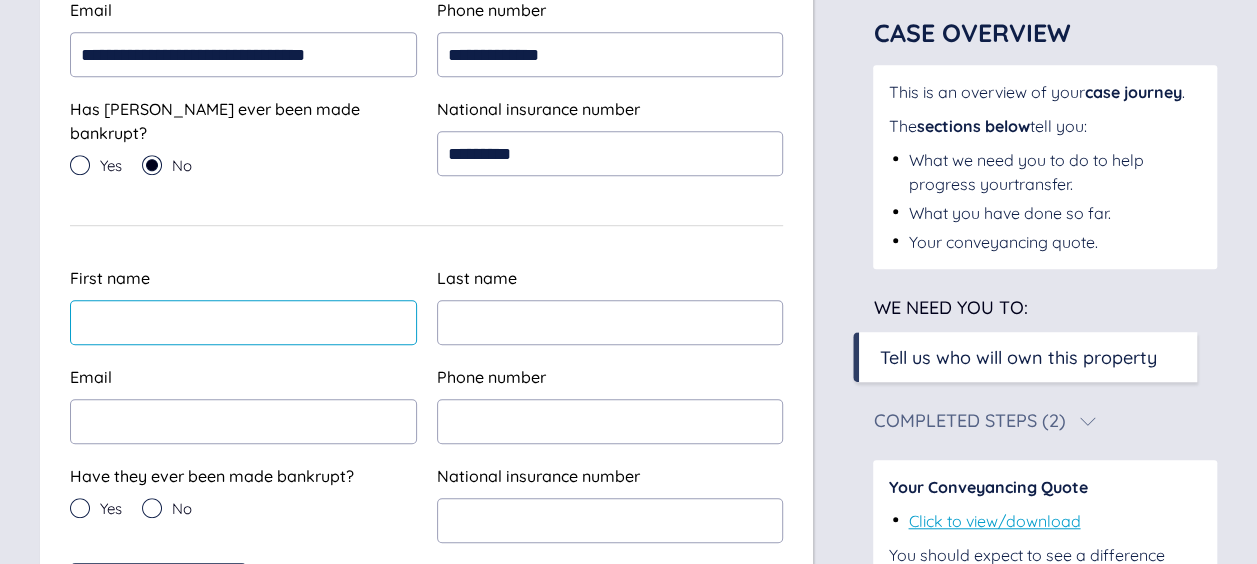 type on "**********" 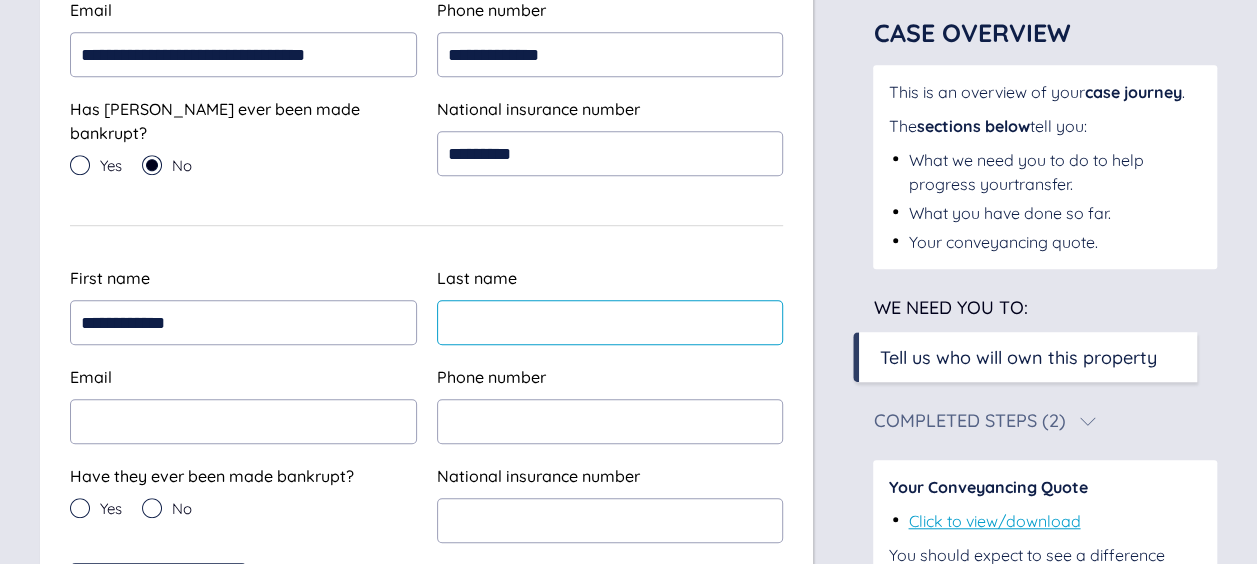 type on "*****" 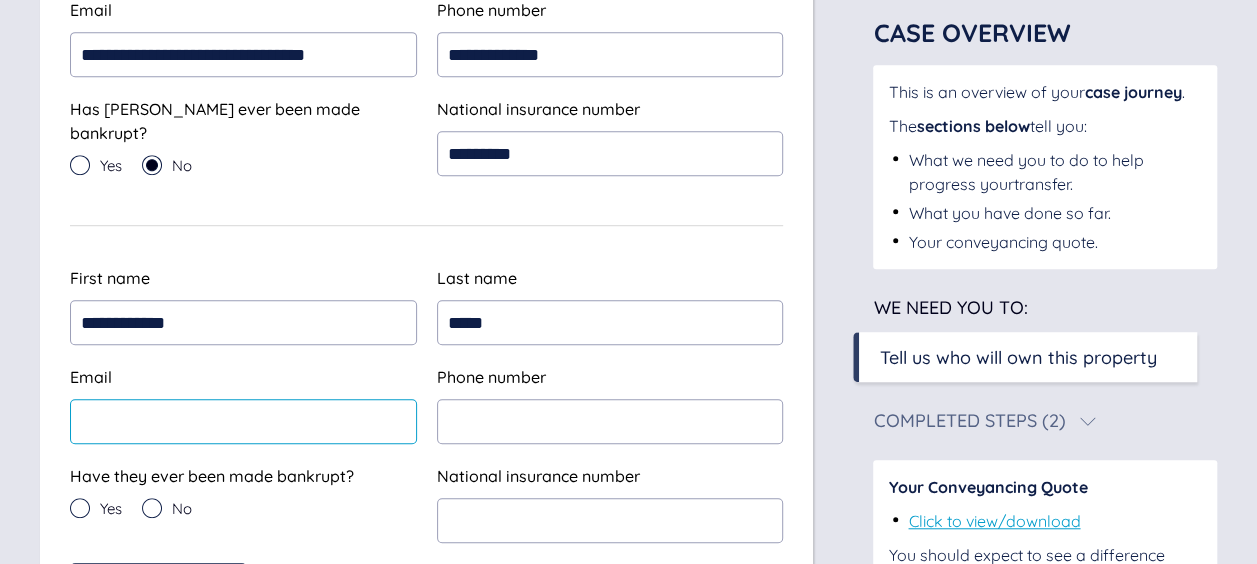 type on "**********" 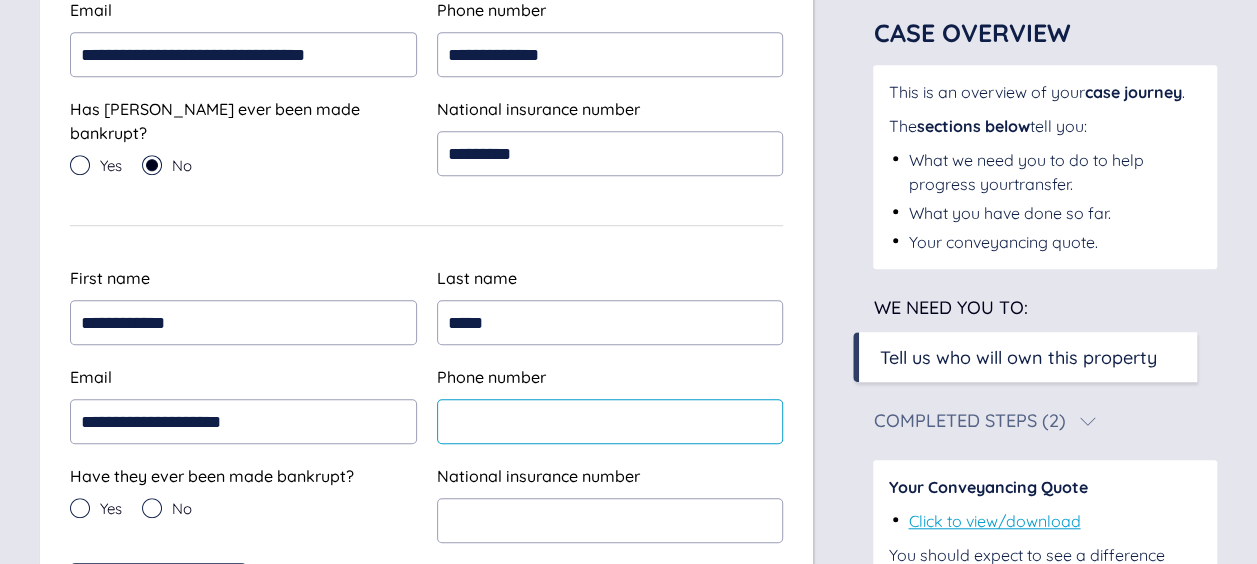 type on "**********" 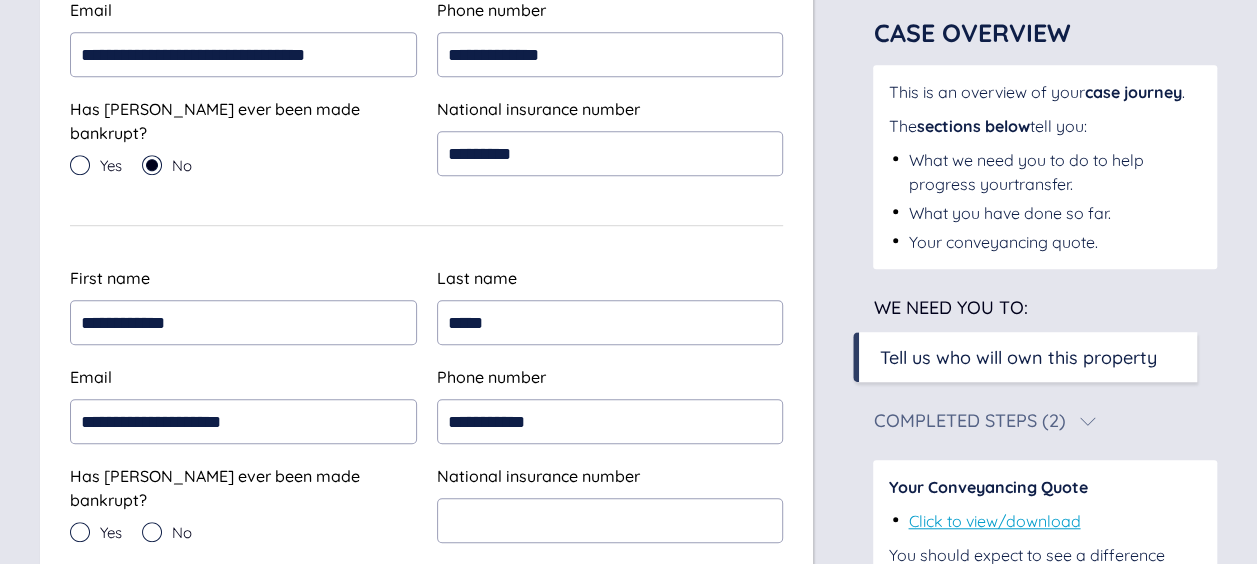 click 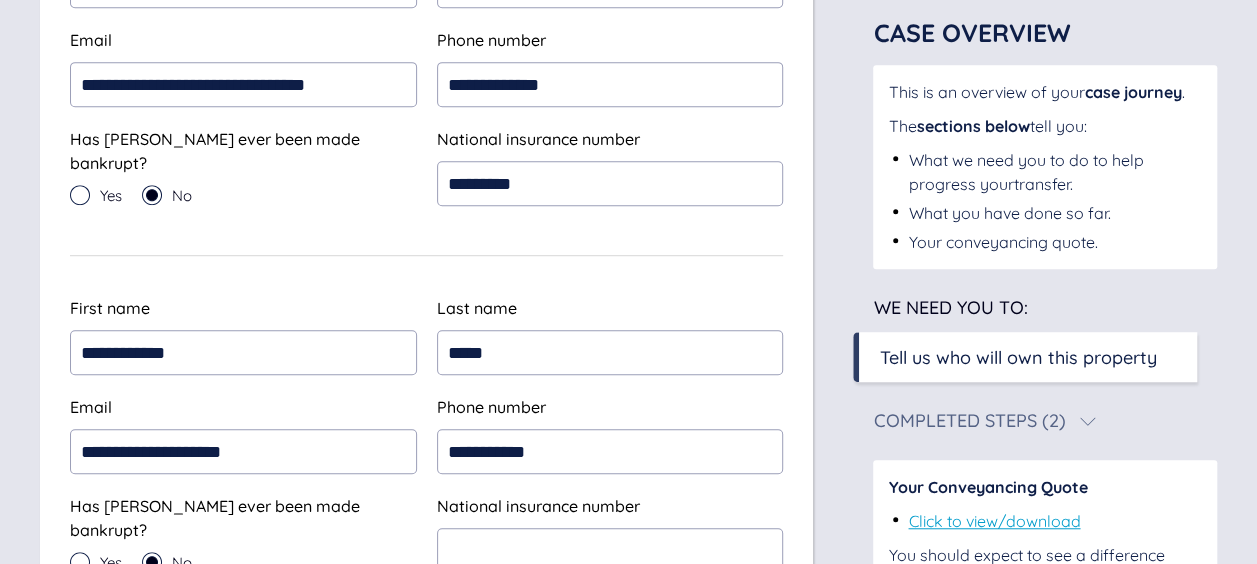 scroll, scrollTop: 534, scrollLeft: 0, axis: vertical 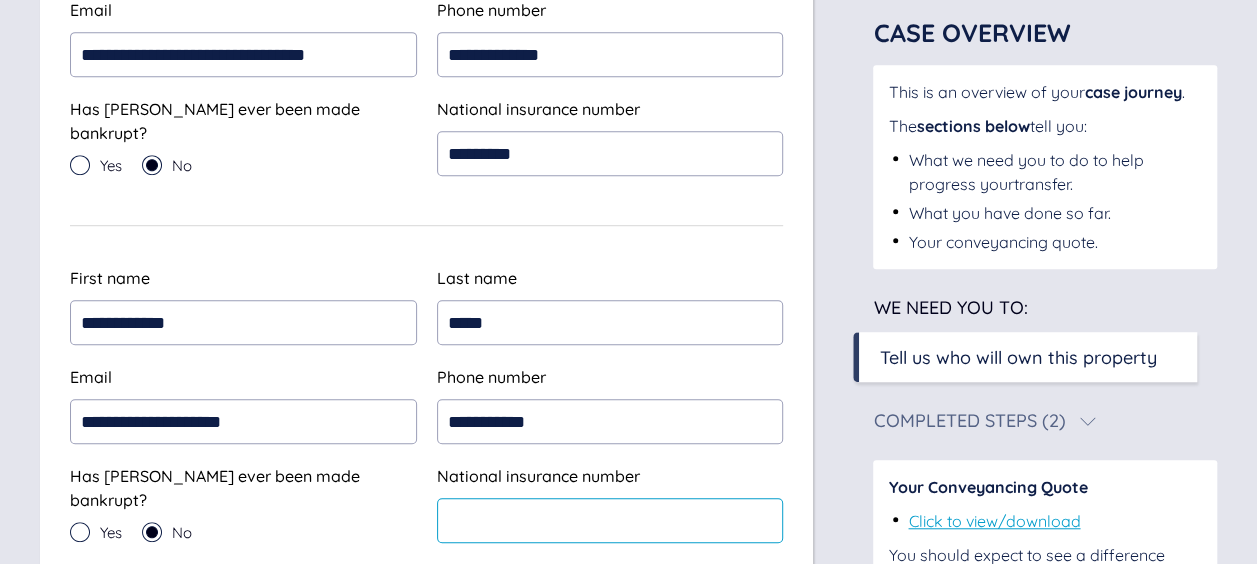click at bounding box center [610, 520] 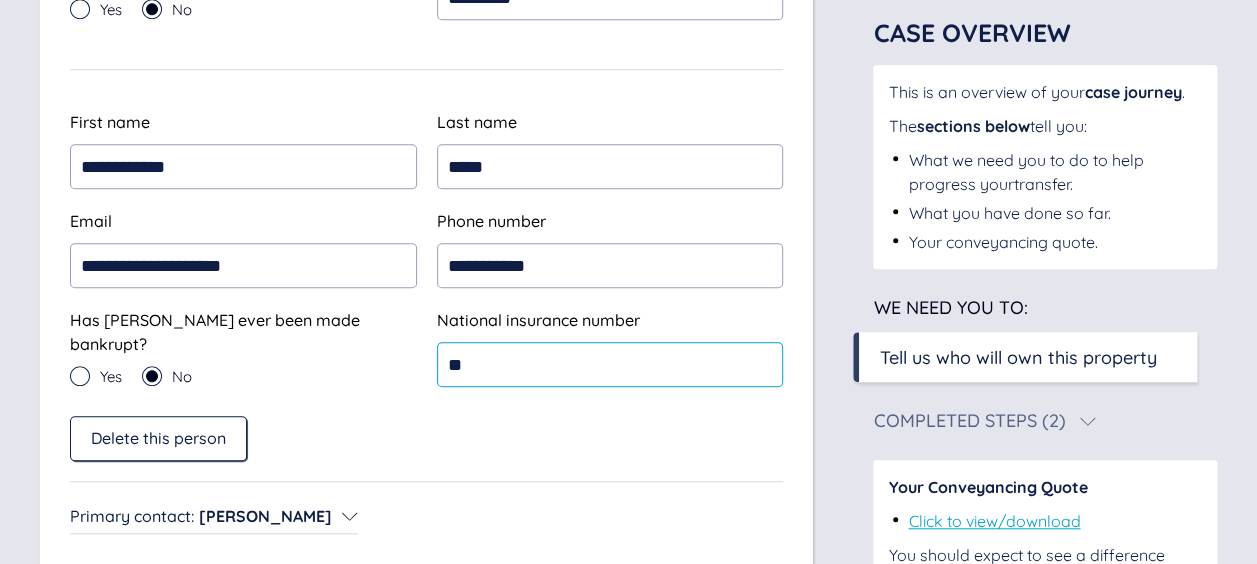 scroll, scrollTop: 734, scrollLeft: 0, axis: vertical 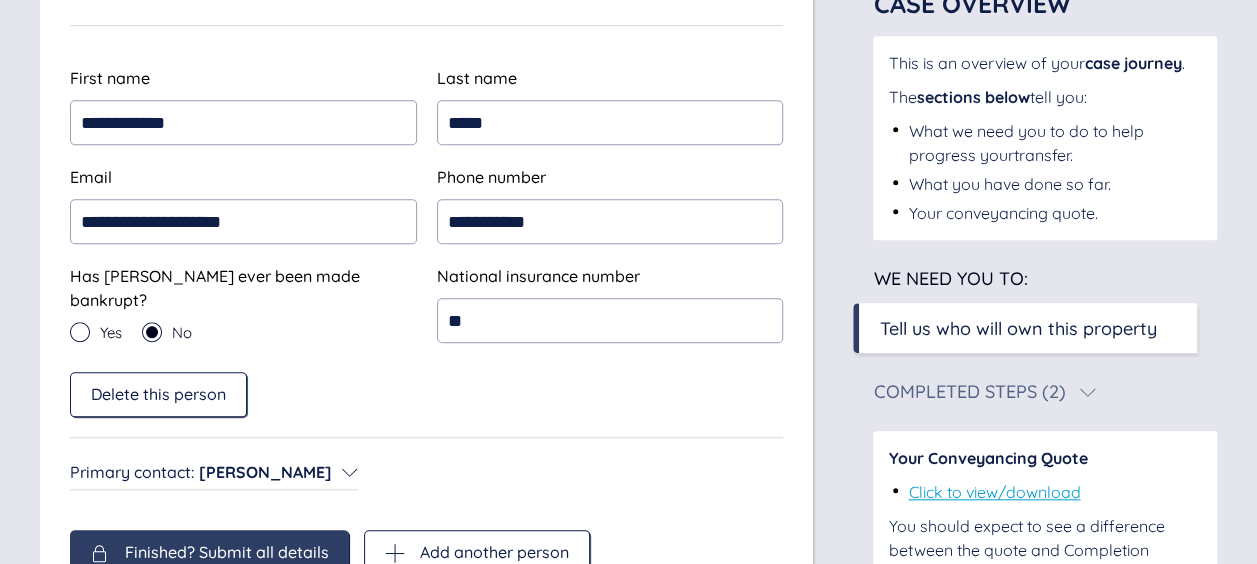 click on "Your Conveyancing Quote Click to view/download You should expect to see a difference between the quote and Completion Statement amounts. Third party costs are often around £300." at bounding box center [1045, 533] 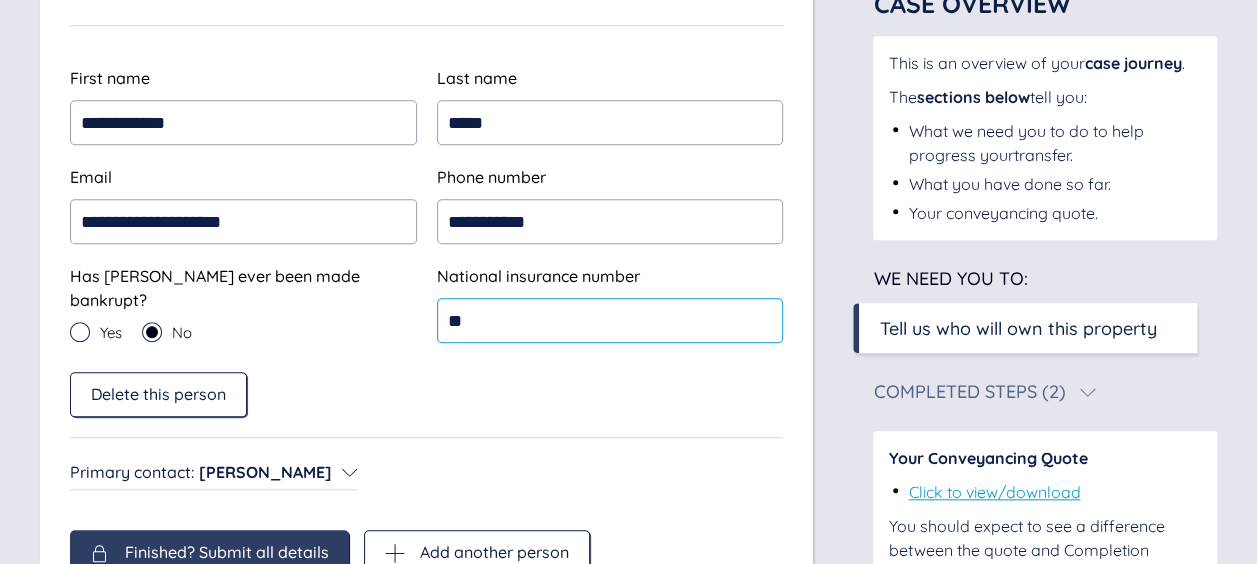 click on "**" at bounding box center (610, 320) 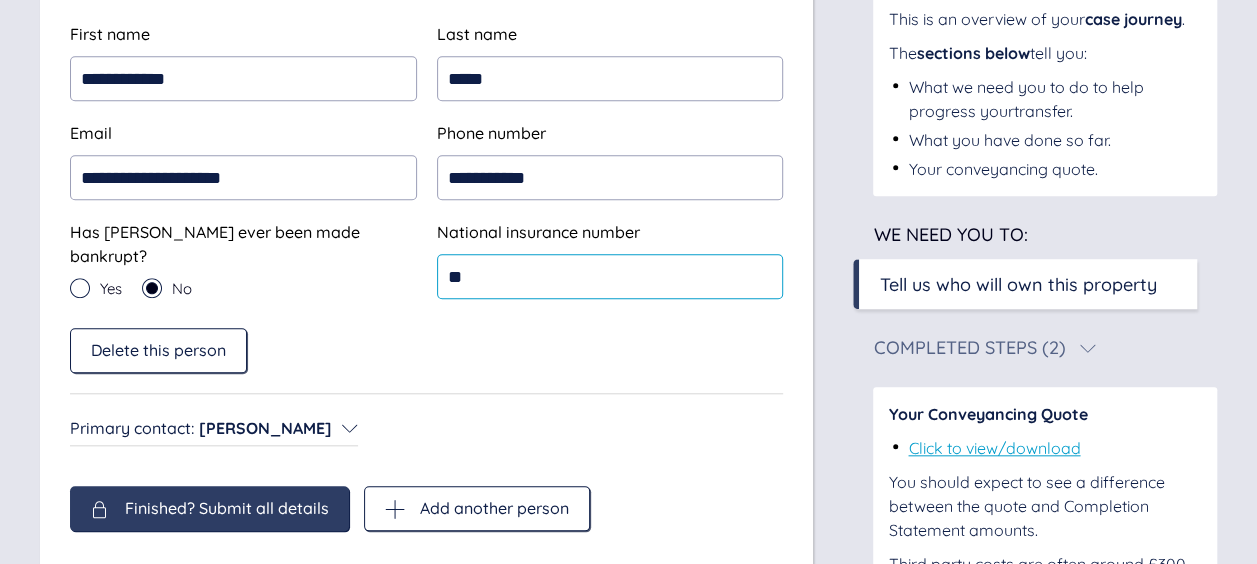 scroll, scrollTop: 734, scrollLeft: 0, axis: vertical 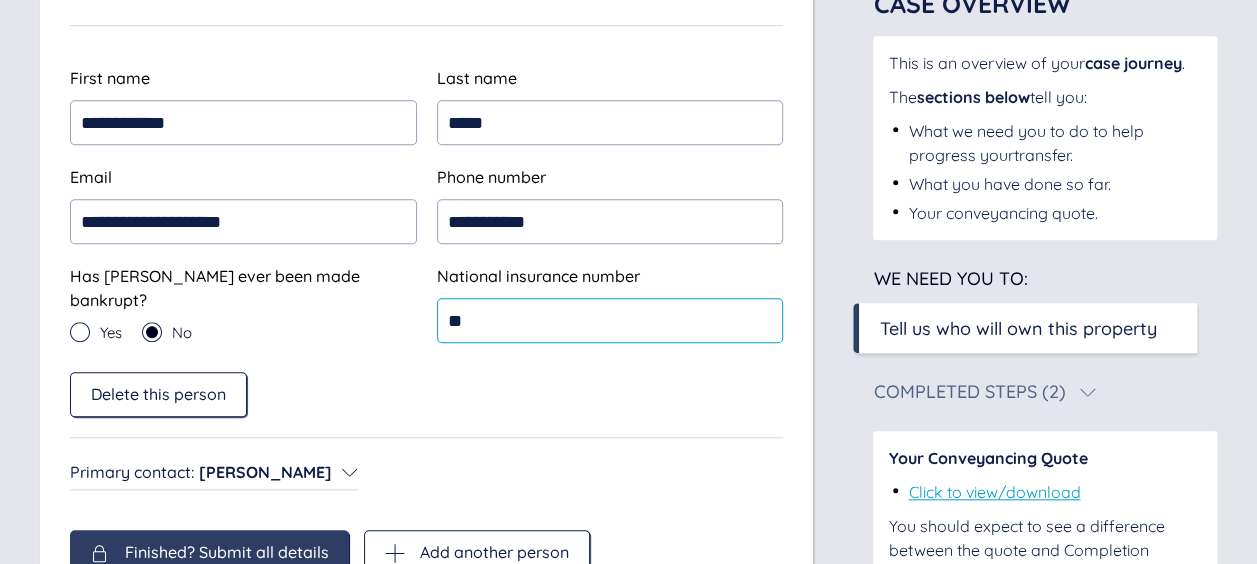 click on "**" at bounding box center [610, 320] 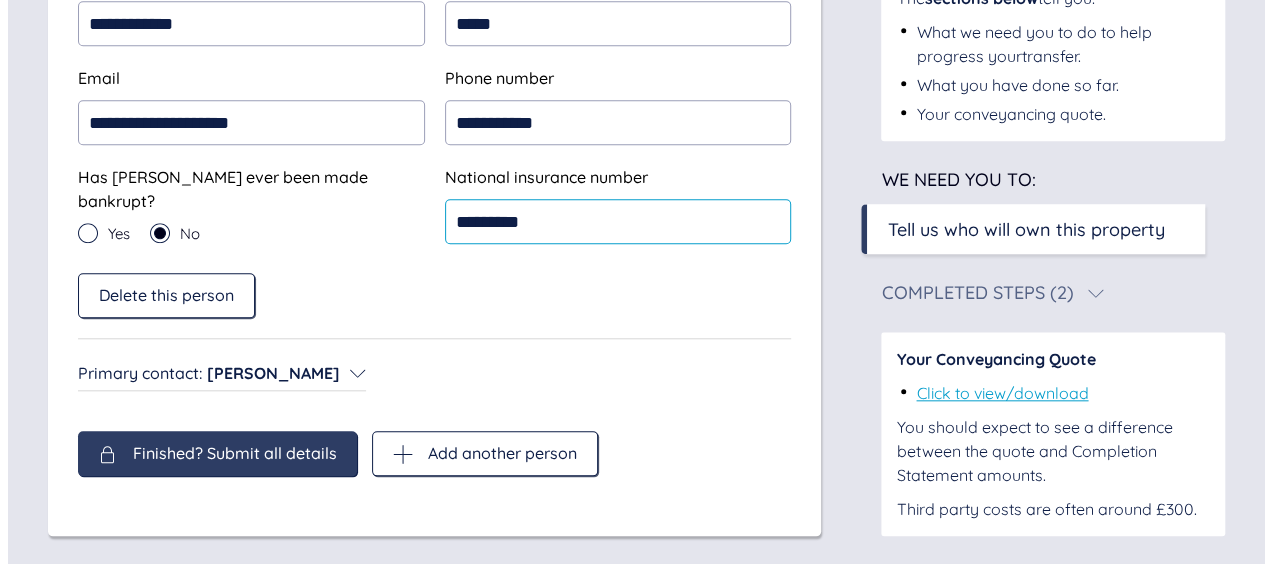 scroll, scrollTop: 836, scrollLeft: 0, axis: vertical 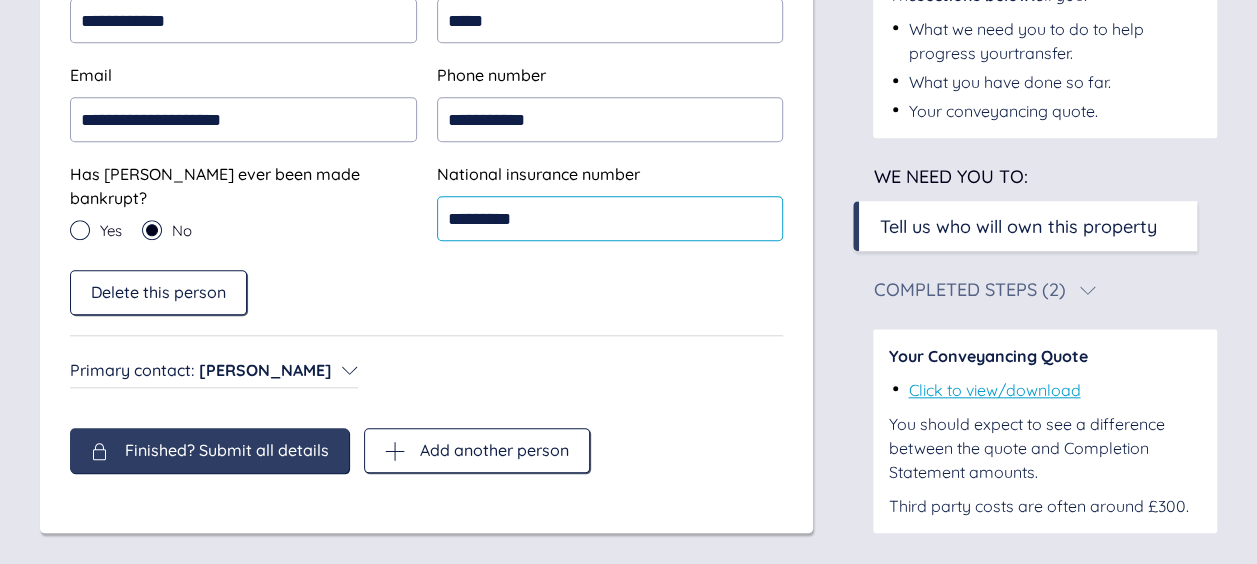 type on "*********" 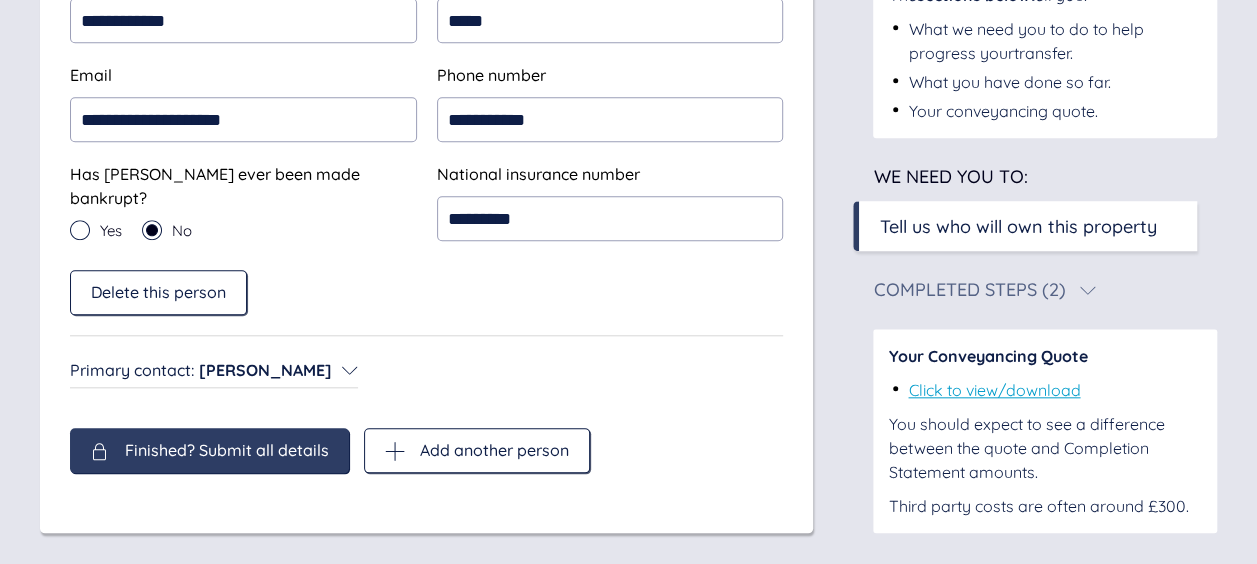 click on "Finished? Submit all details" at bounding box center [209, 450] 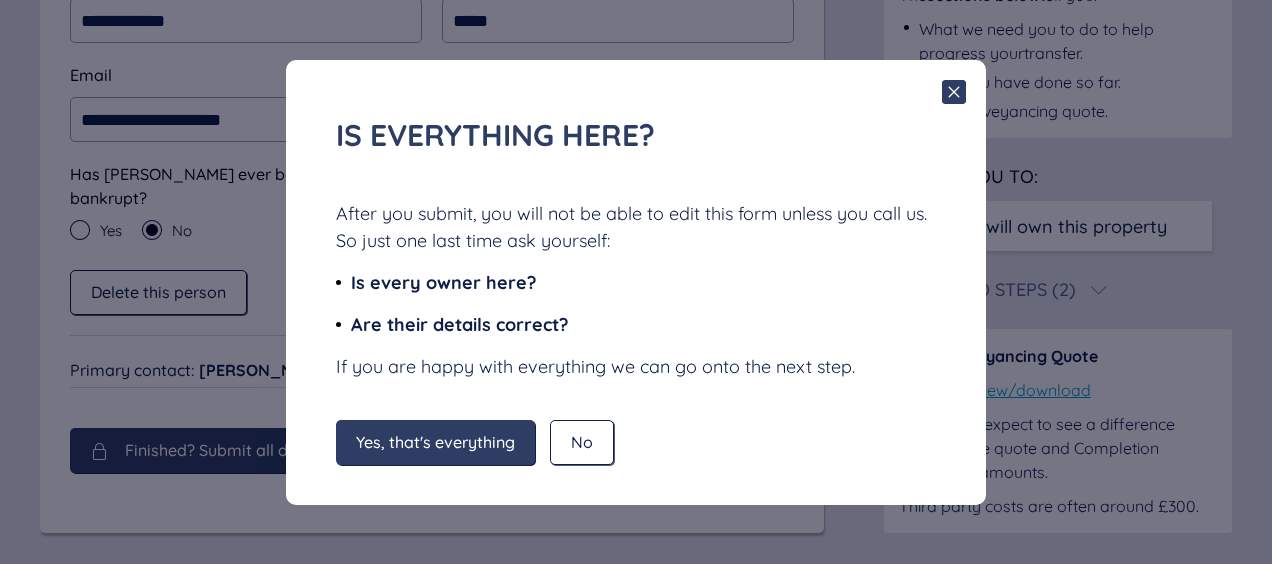 click on "Yes, that's everything" at bounding box center (435, 442) 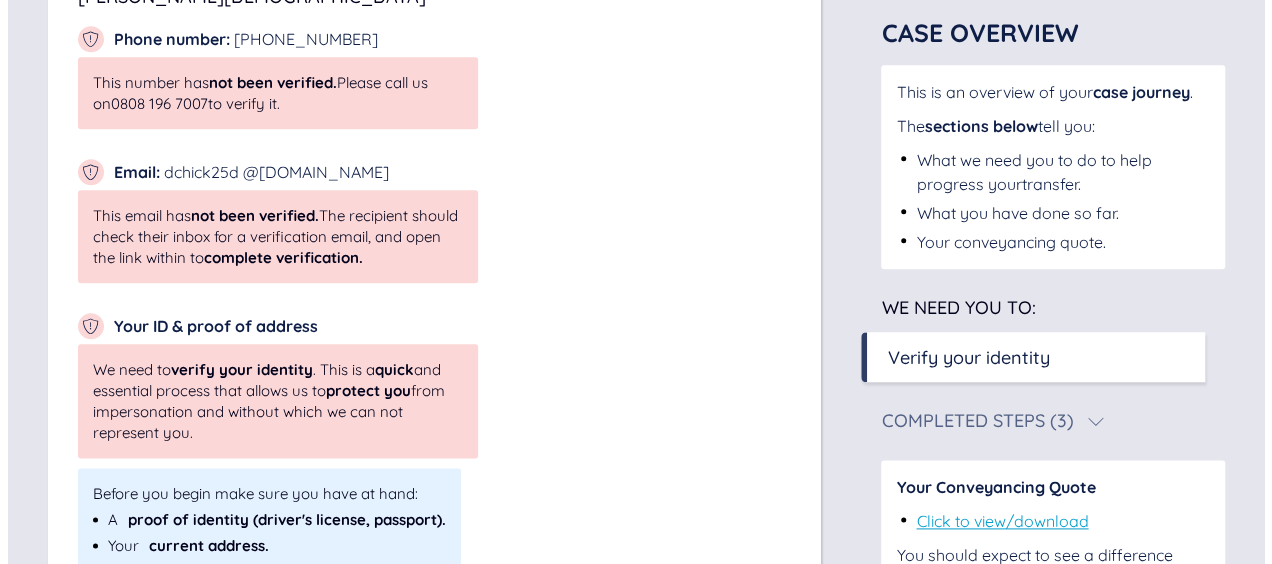 scroll, scrollTop: 1050, scrollLeft: 0, axis: vertical 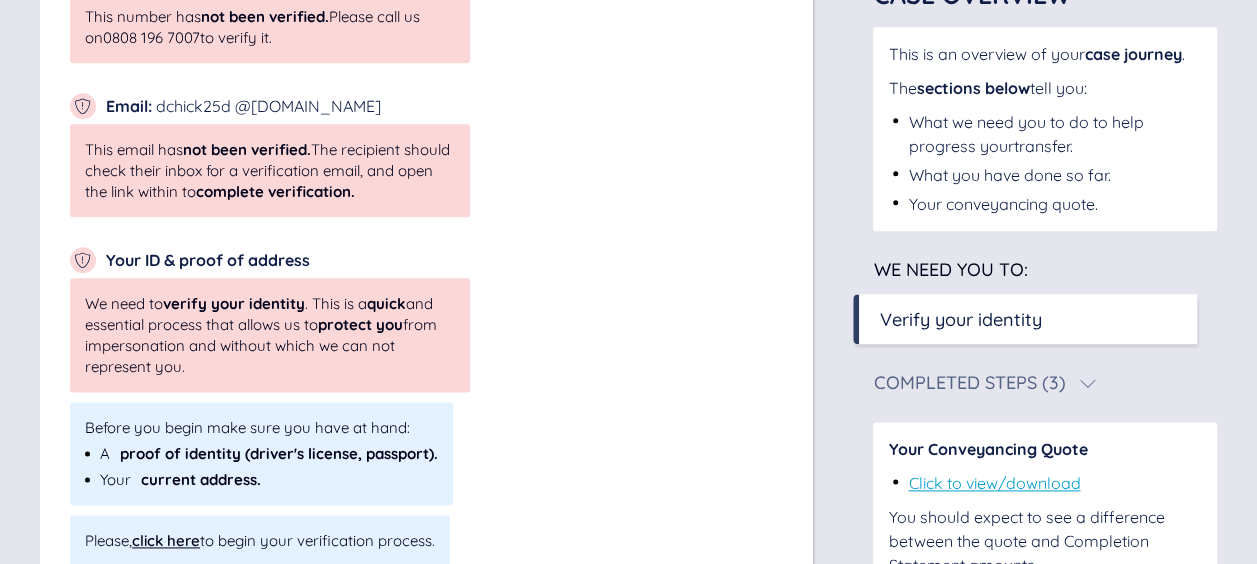 click on "click here" at bounding box center (166, 540) 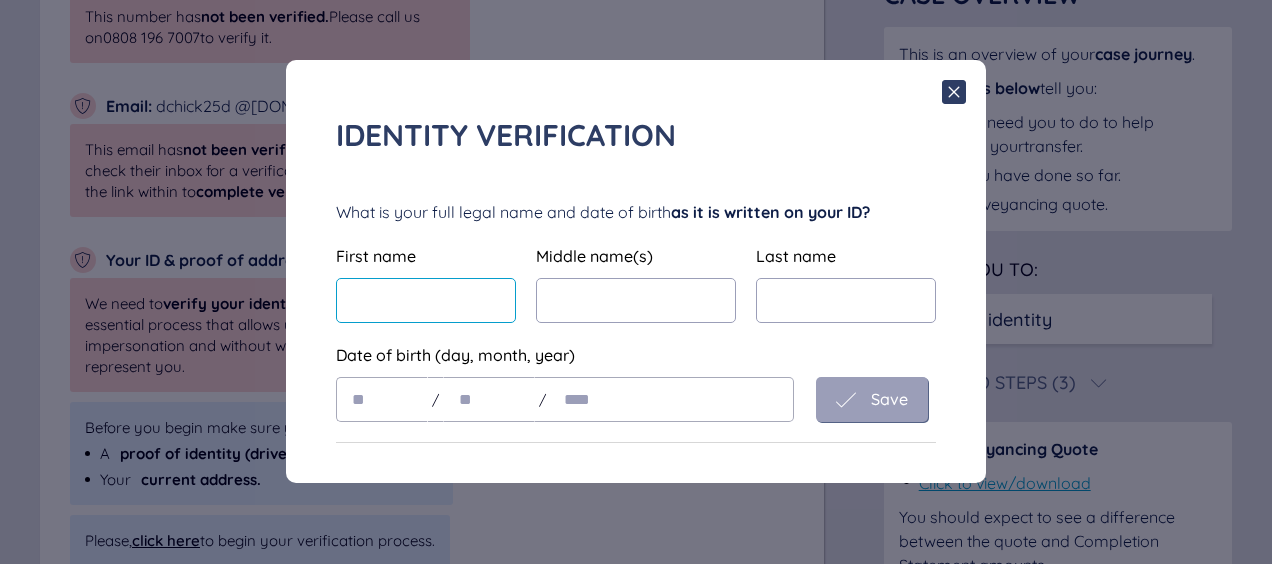 click at bounding box center (426, 300) 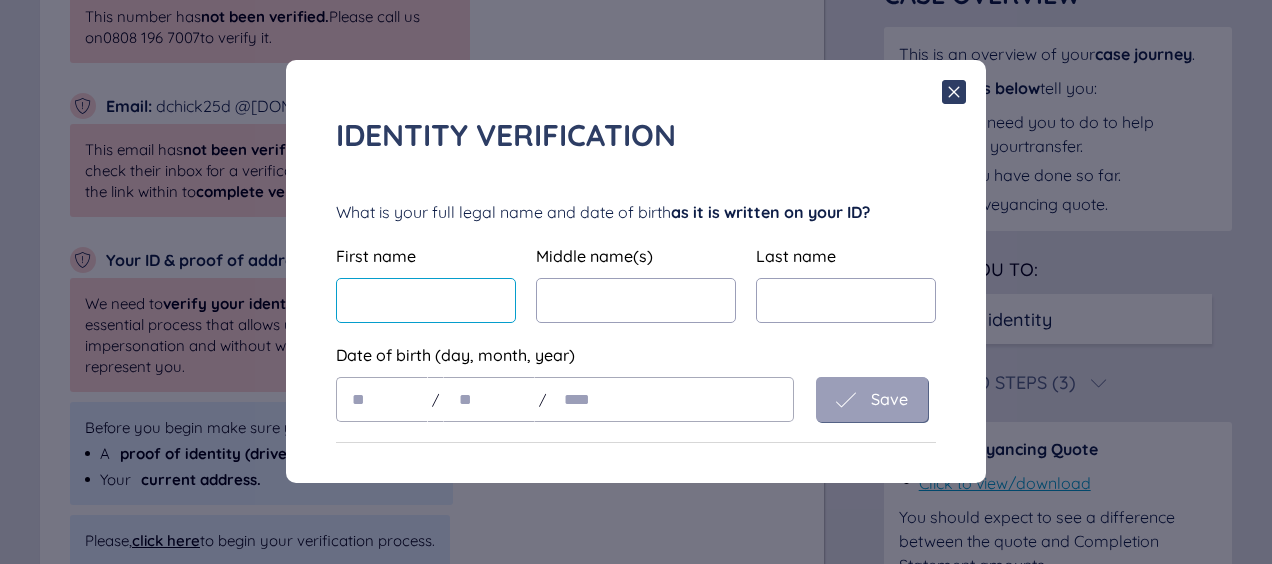 type on "********" 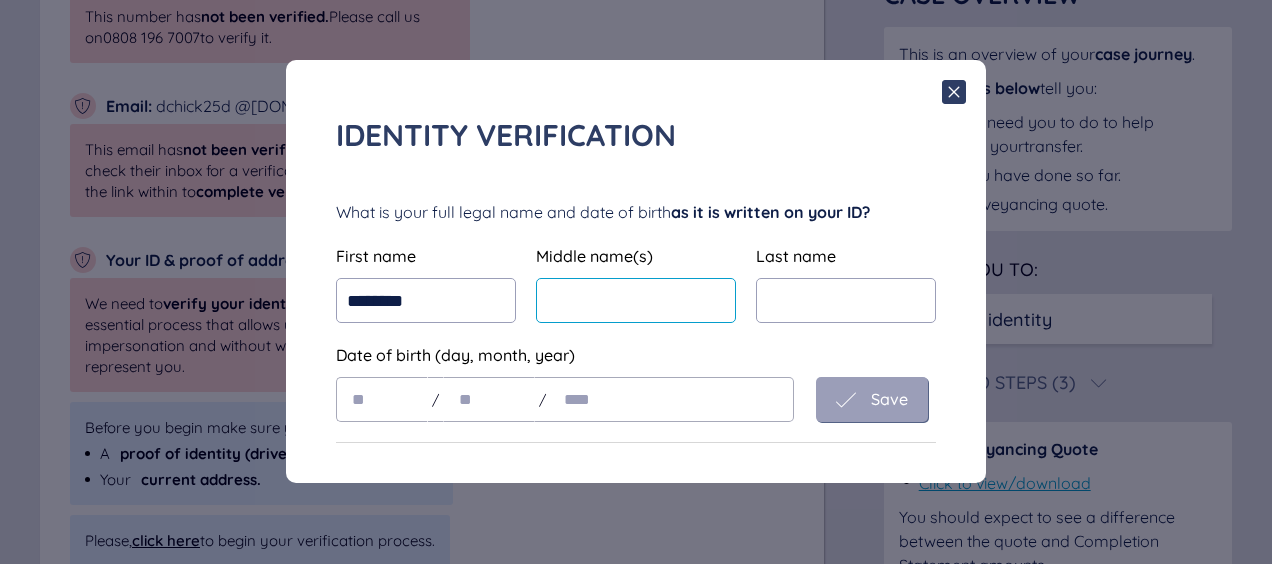 type on "*********" 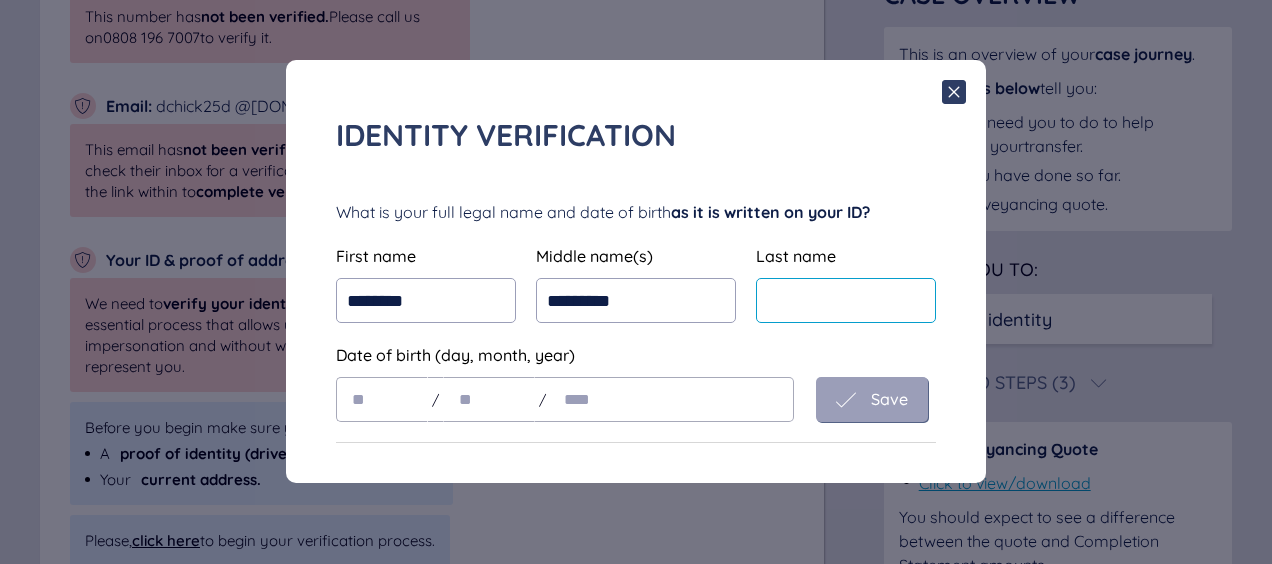 type on "*****" 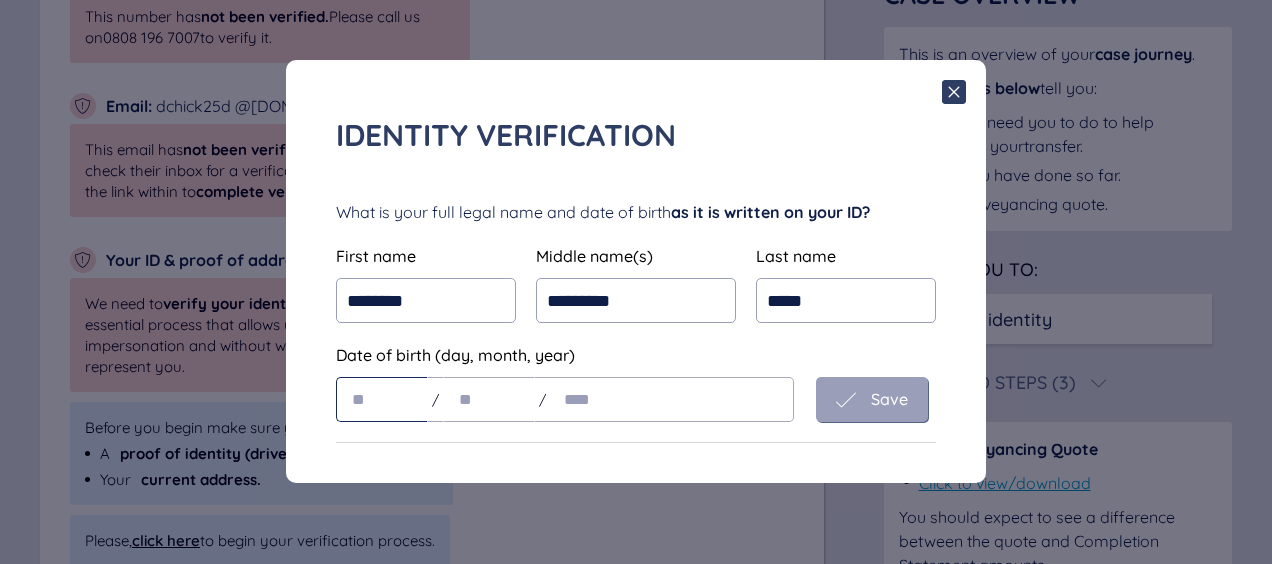 click at bounding box center [382, 399] 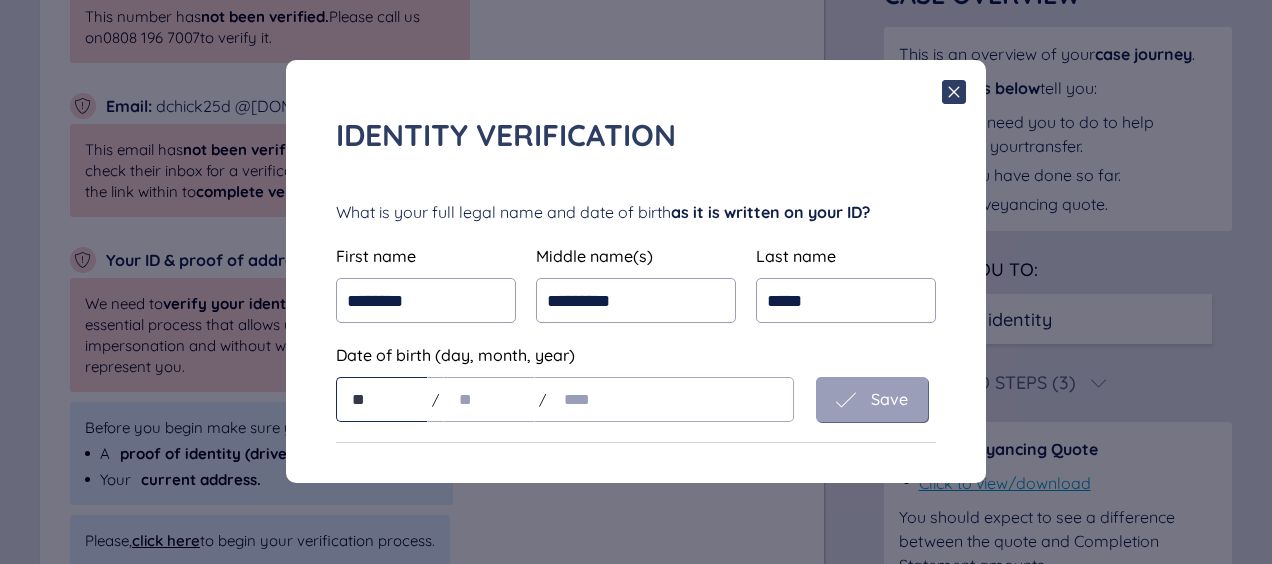 type on "**" 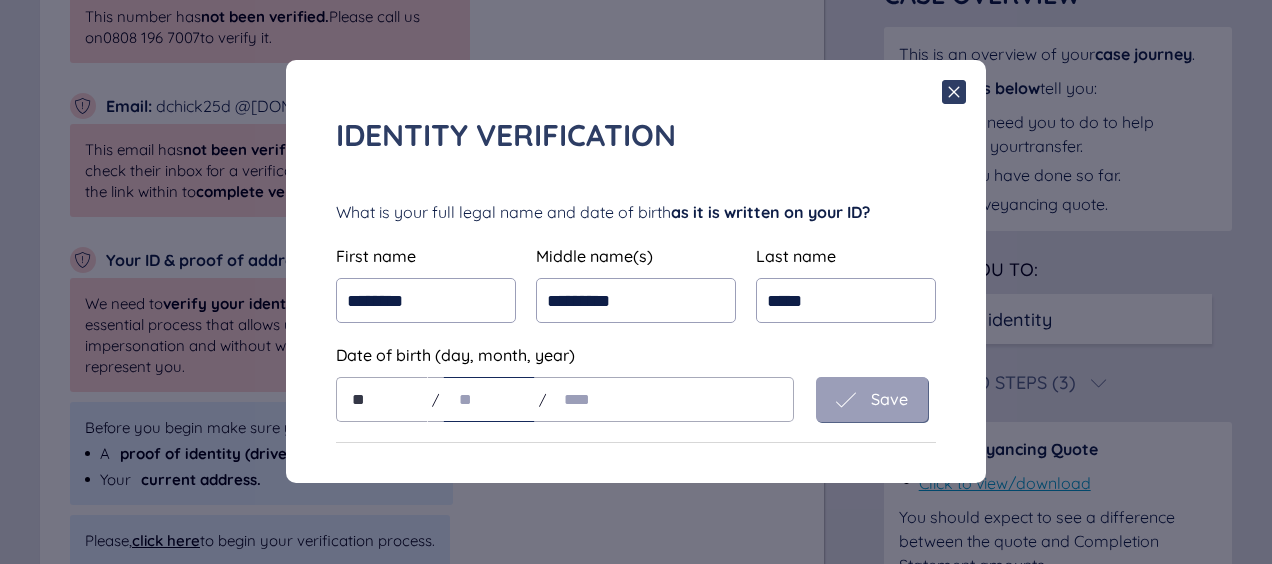 click at bounding box center (489, 399) 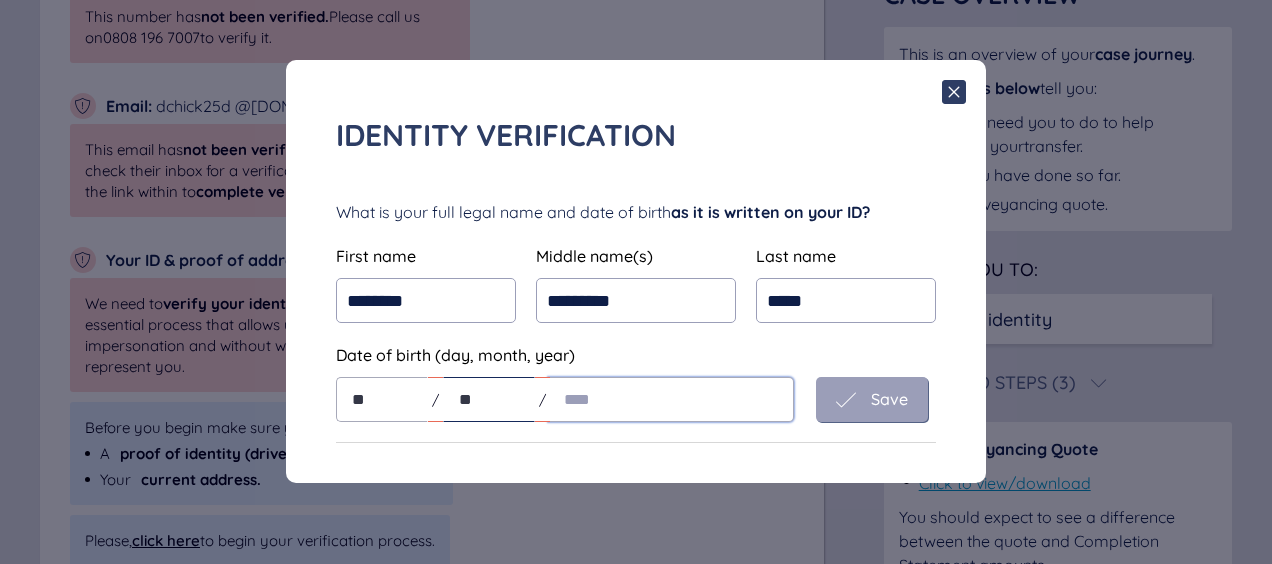 type on "**" 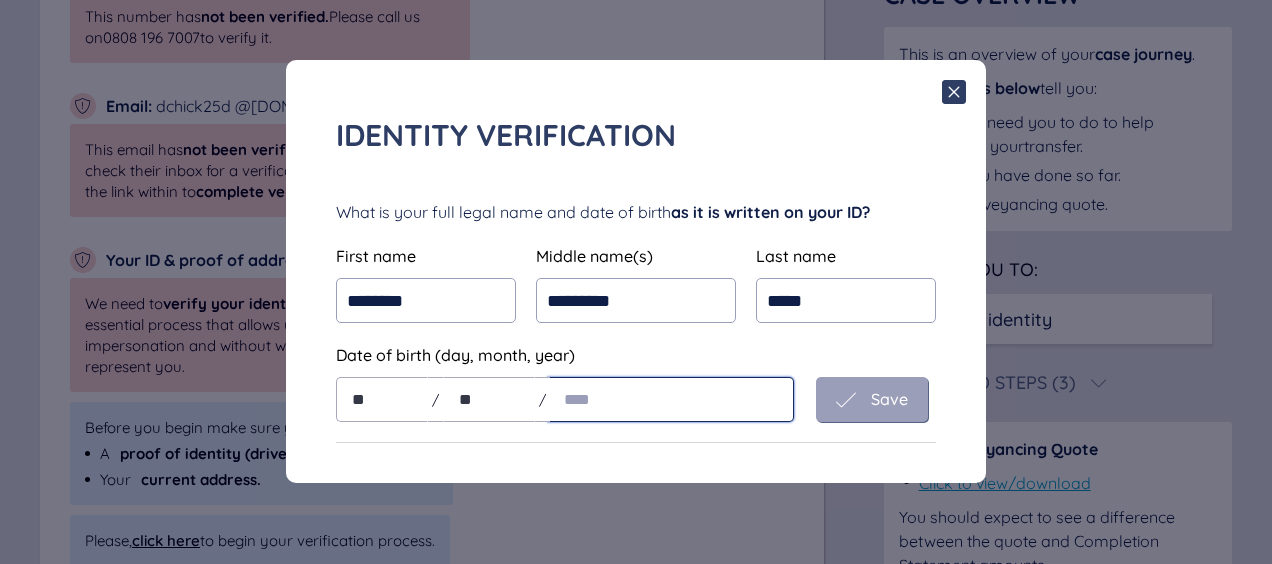click at bounding box center (671, 399) 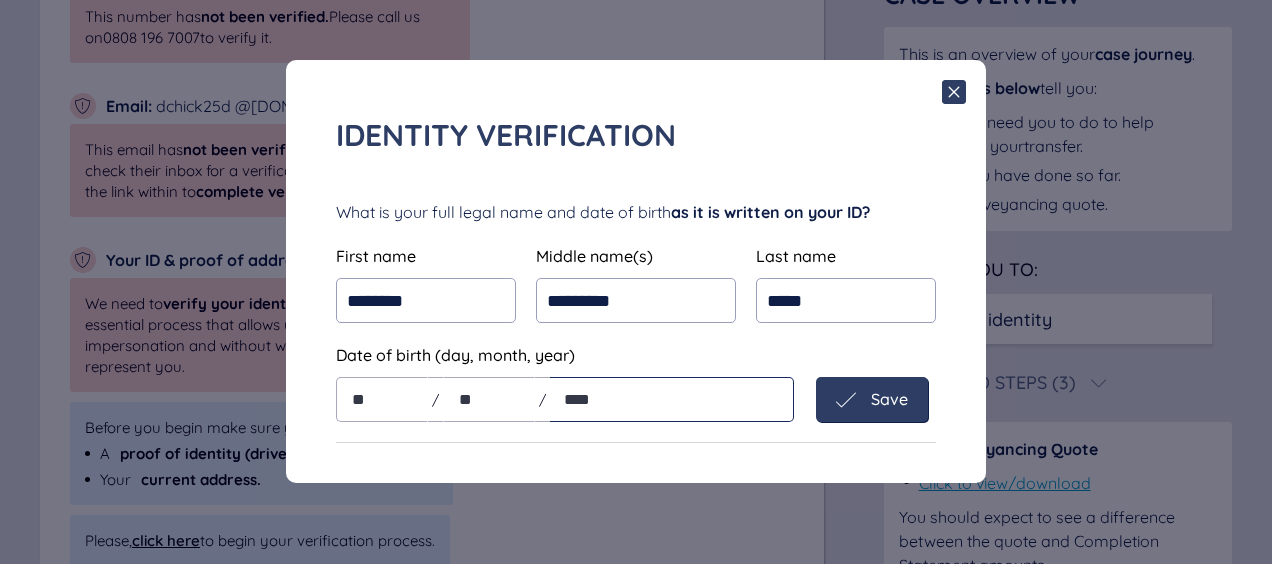 type on "****" 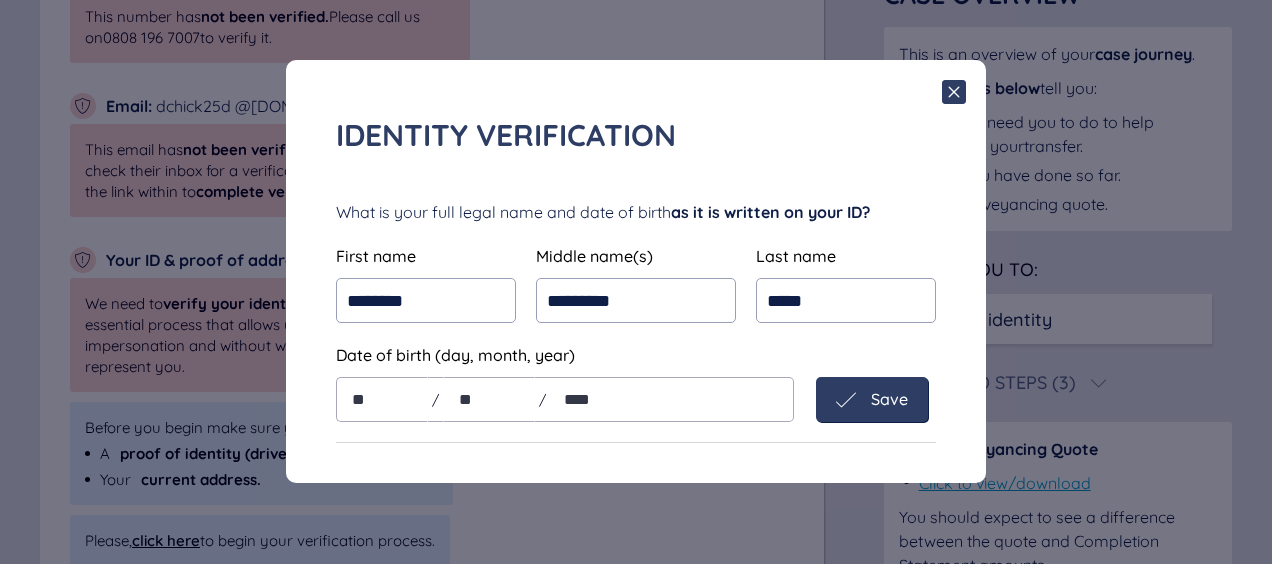 click 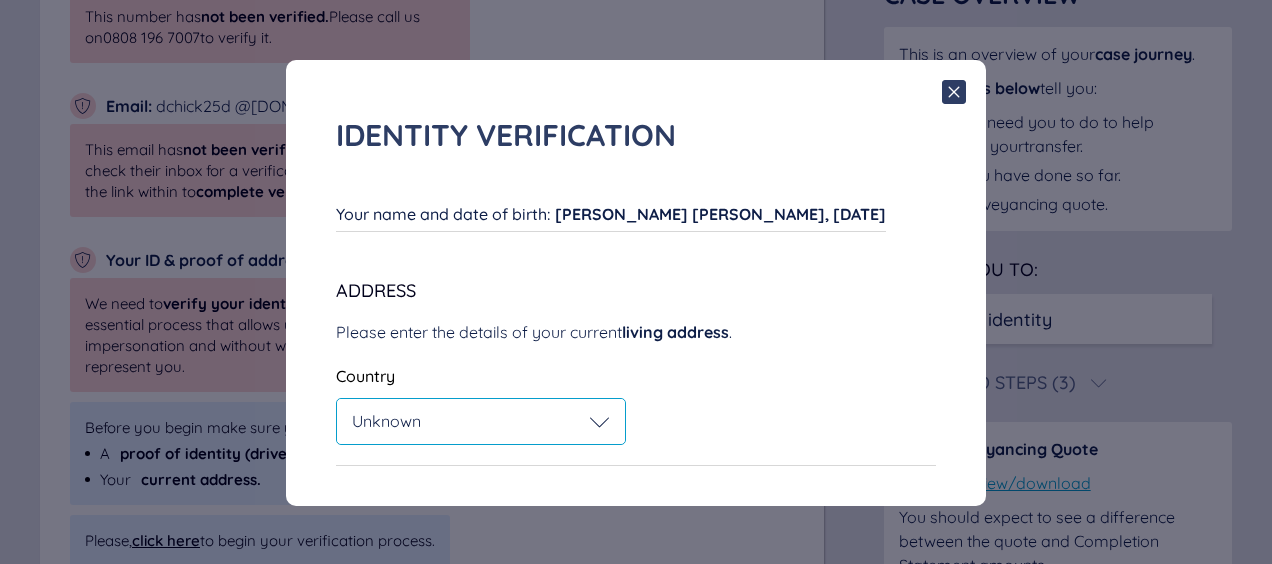 click on "Unknown" at bounding box center (481, 421) 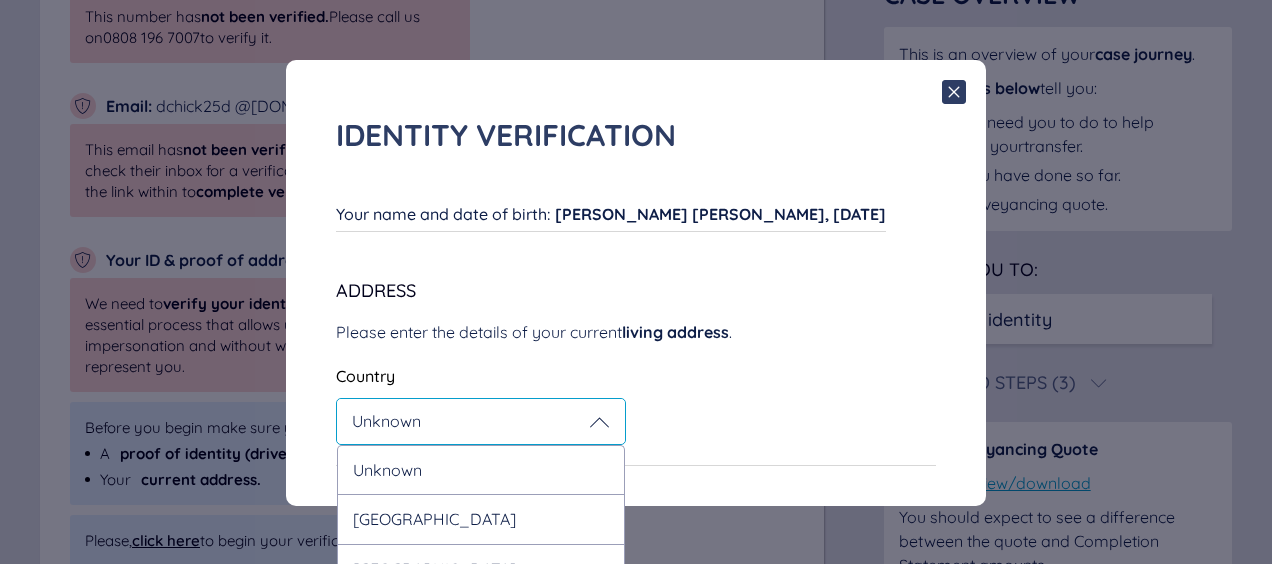 click on "Unknown" at bounding box center [481, 421] 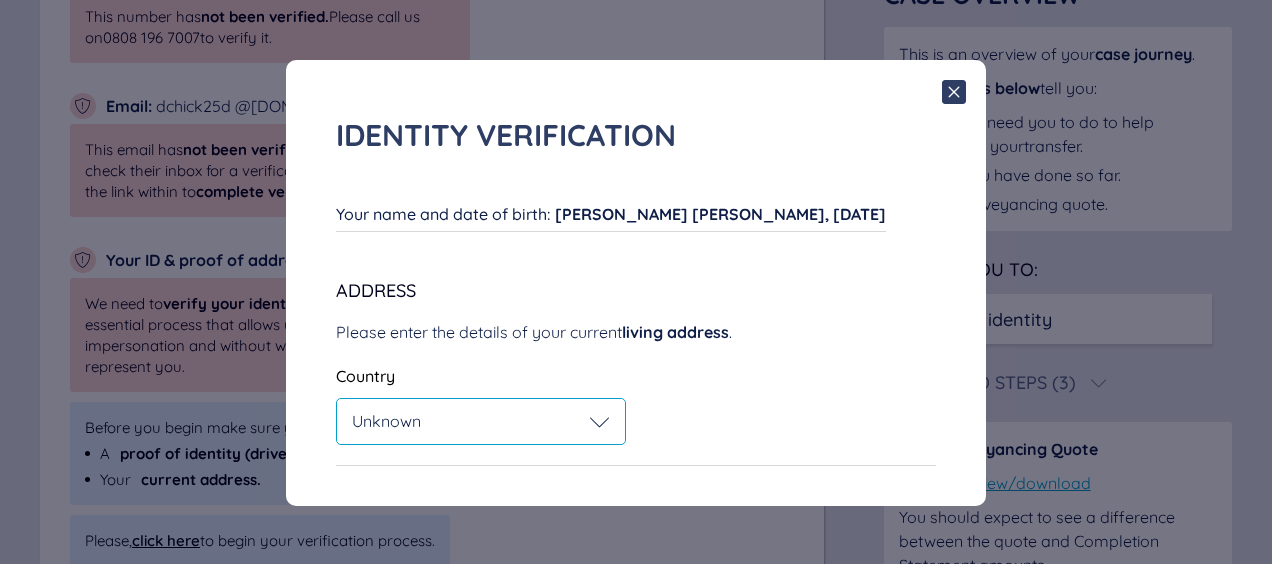 click on "Unknown" at bounding box center [481, 421] 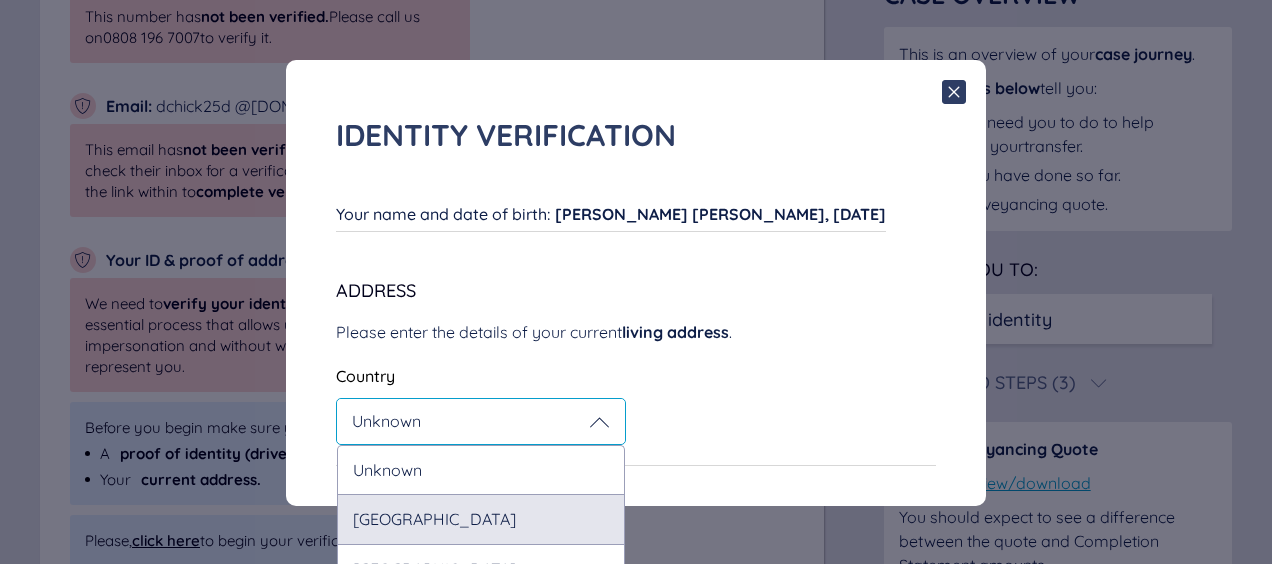 click on "[GEOGRAPHIC_DATA]" at bounding box center [481, 518] 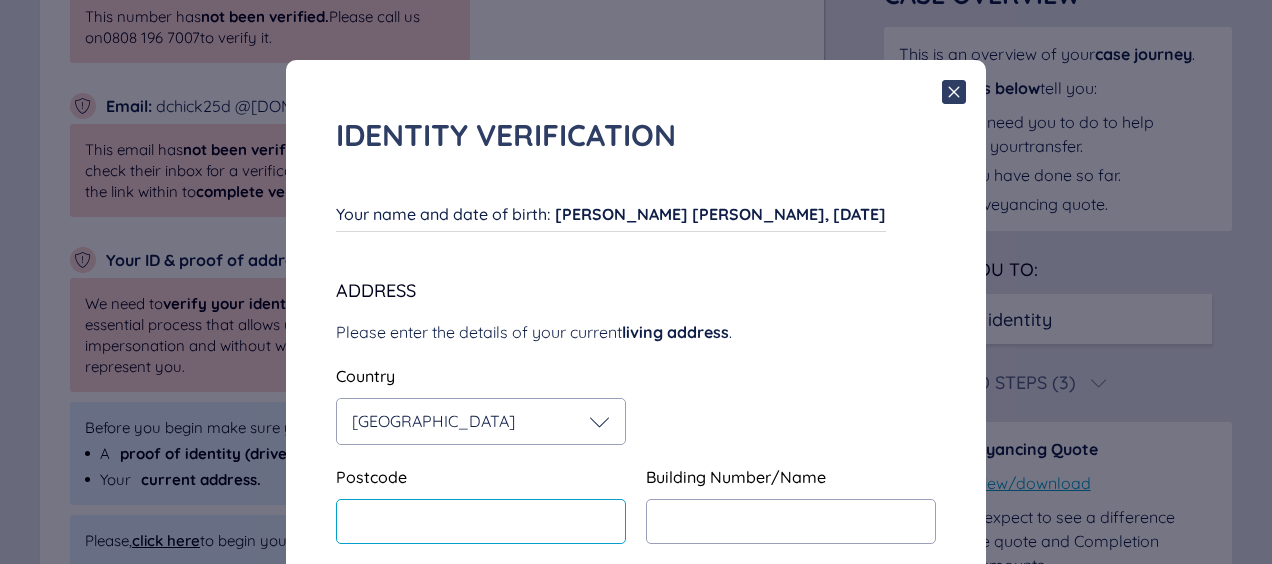 click at bounding box center (481, 521) 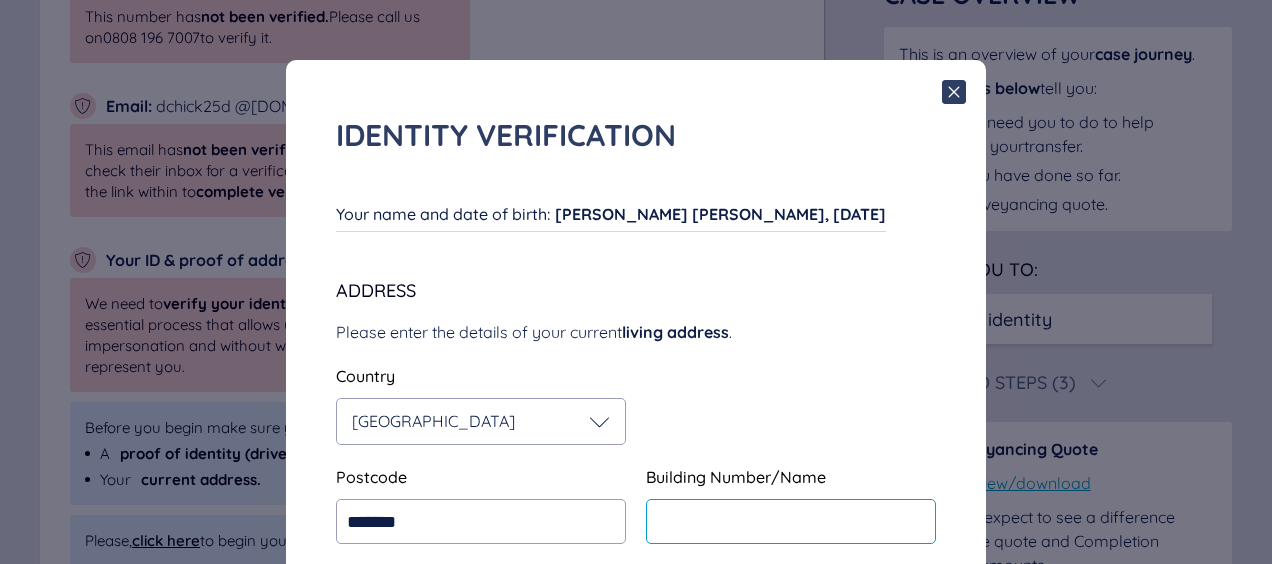 click at bounding box center (791, 521) 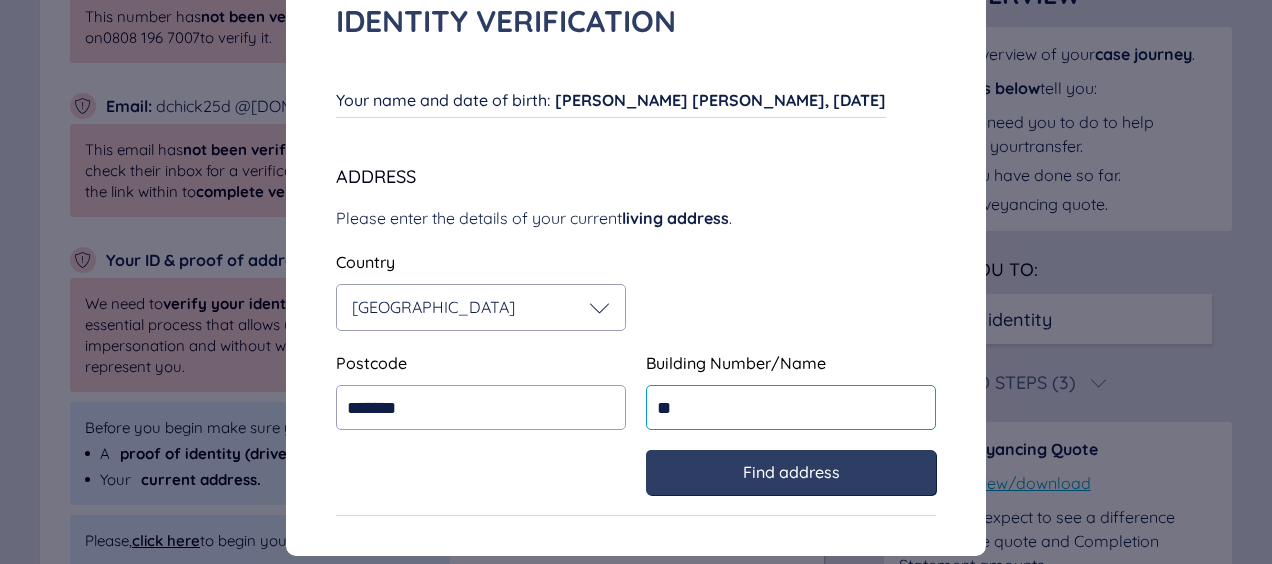 scroll, scrollTop: 116, scrollLeft: 0, axis: vertical 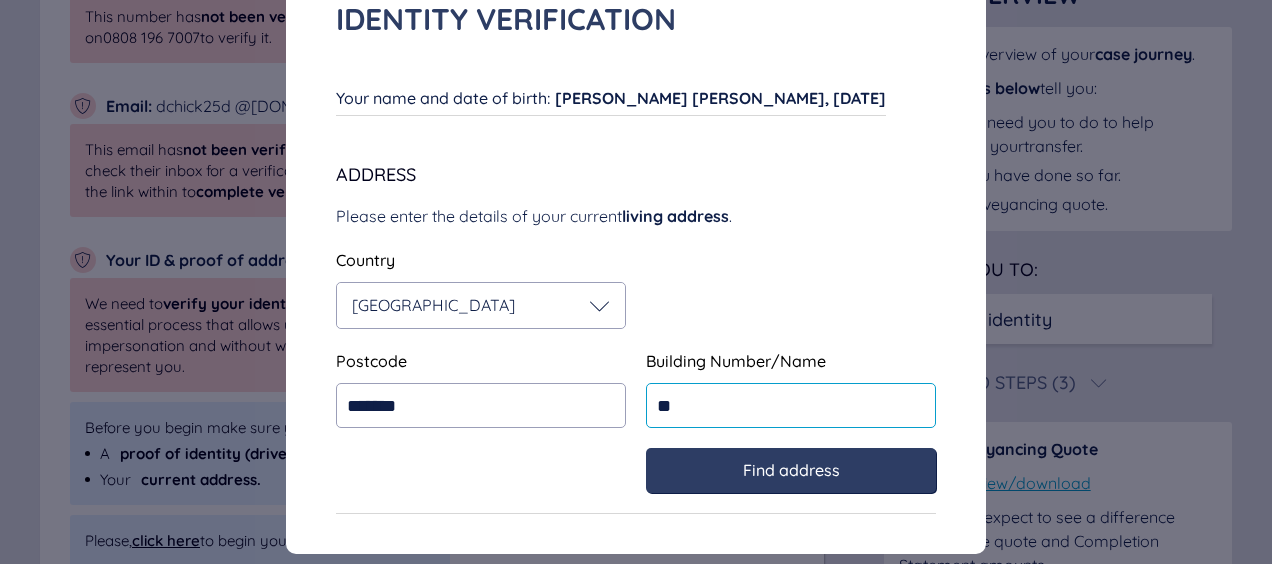 type on "**" 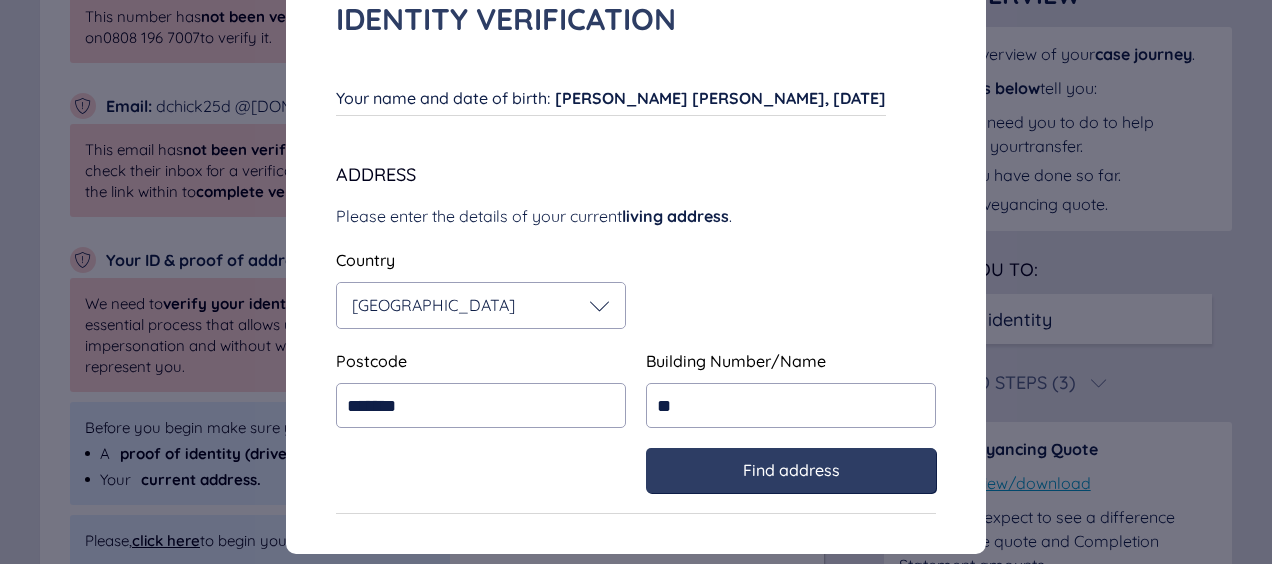 click on "Find address" at bounding box center (791, 470) 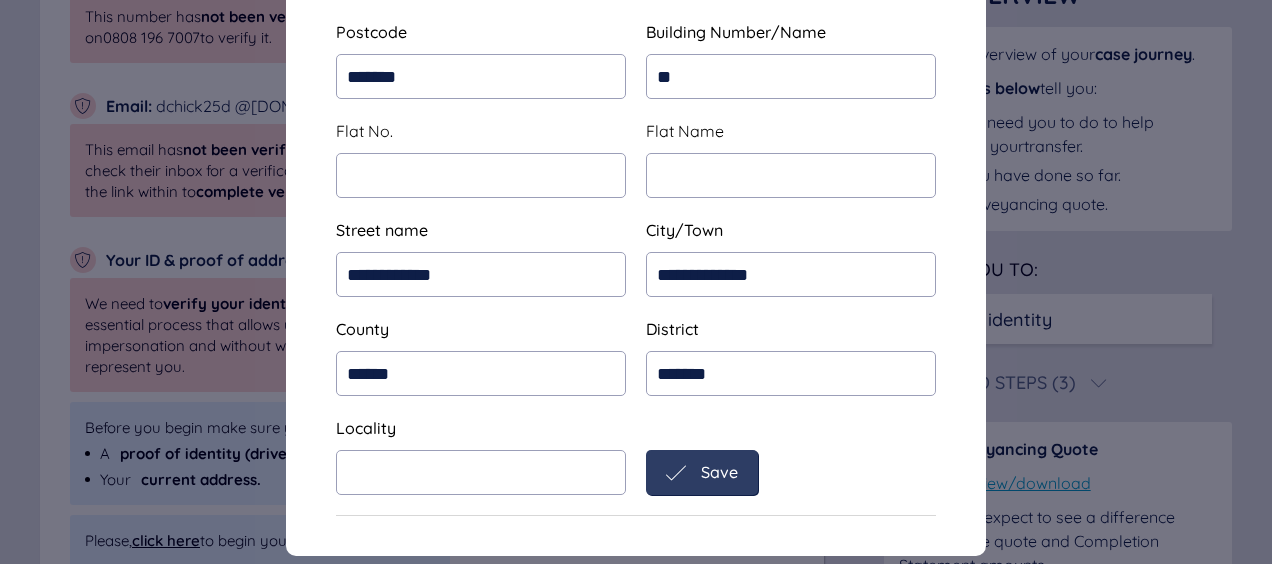 scroll, scrollTop: 446, scrollLeft: 0, axis: vertical 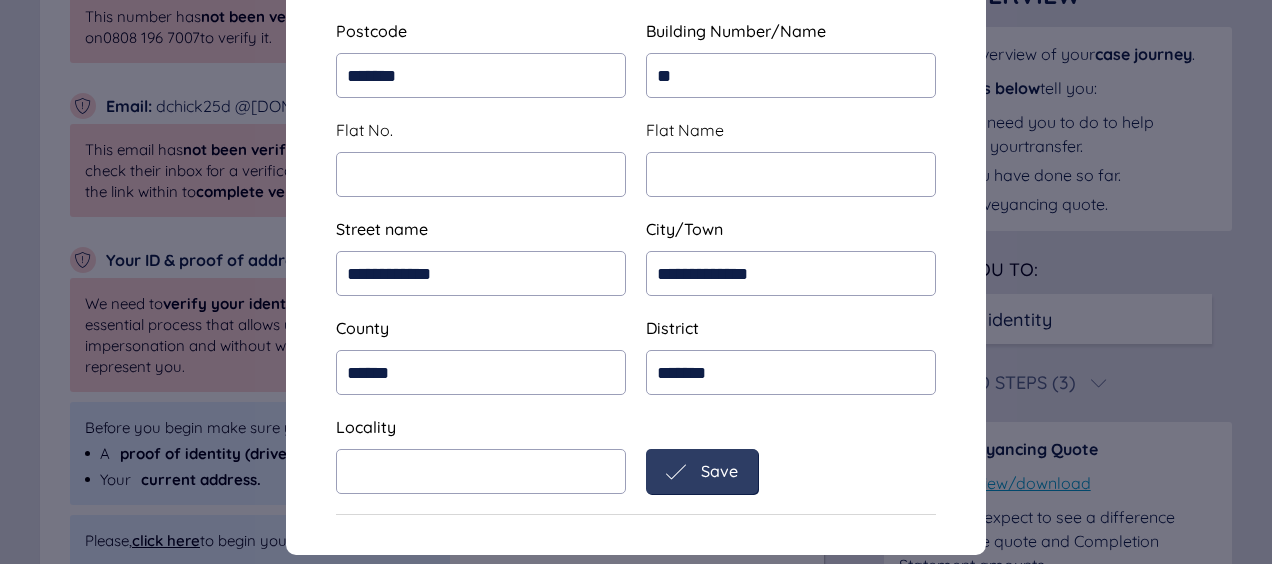 click 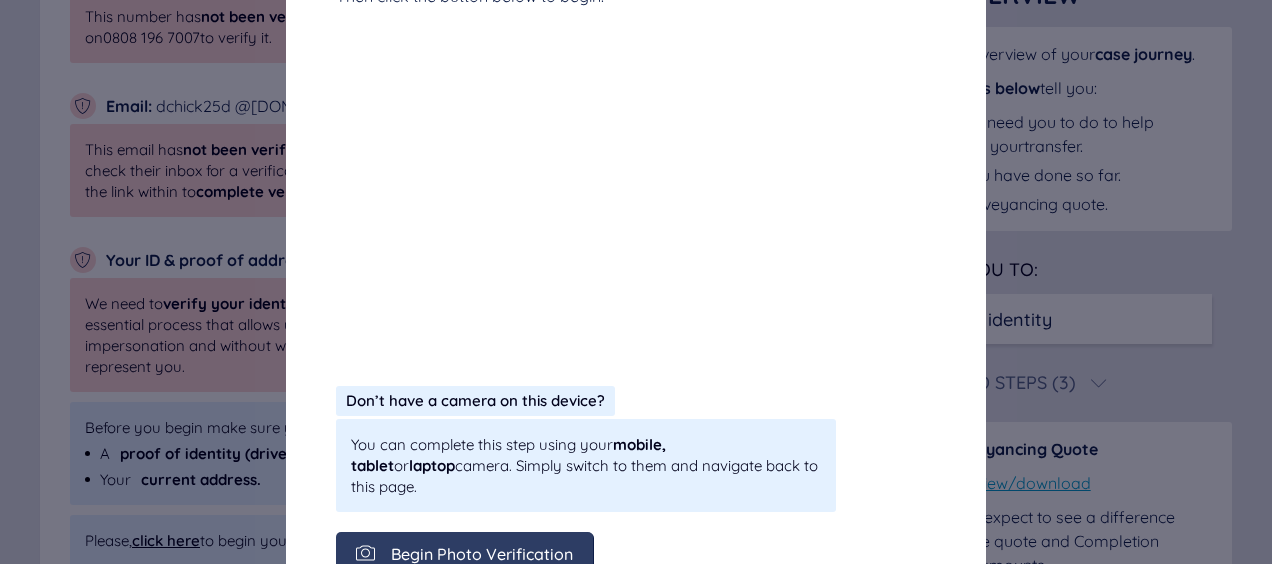 scroll, scrollTop: 538, scrollLeft: 0, axis: vertical 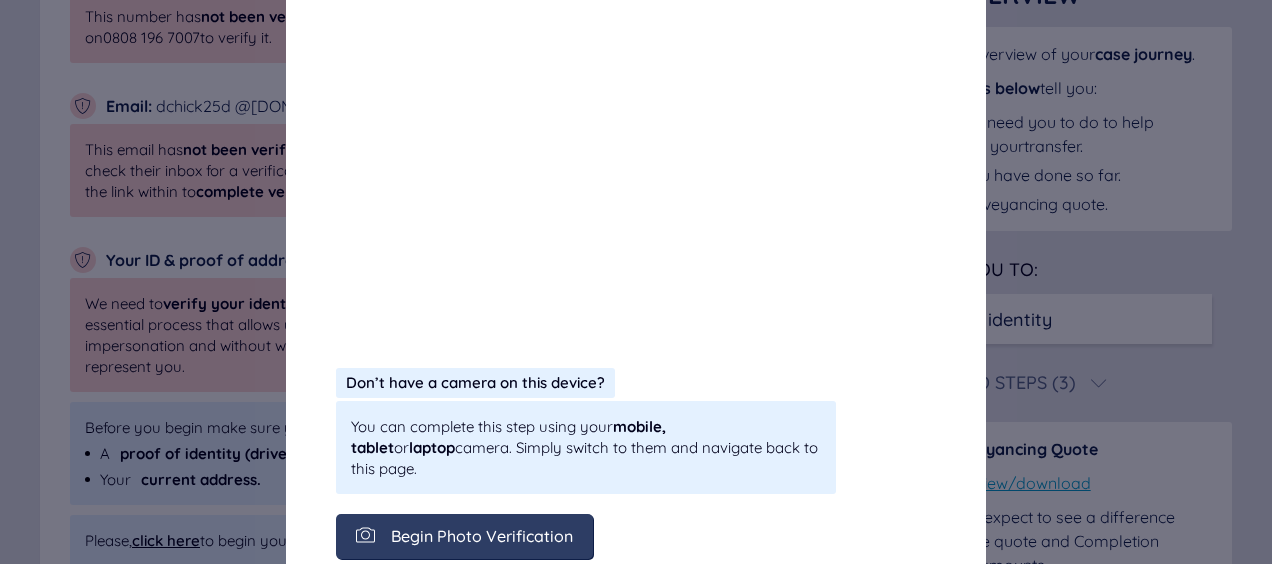 click on "Begin Photo Verification" at bounding box center (482, 536) 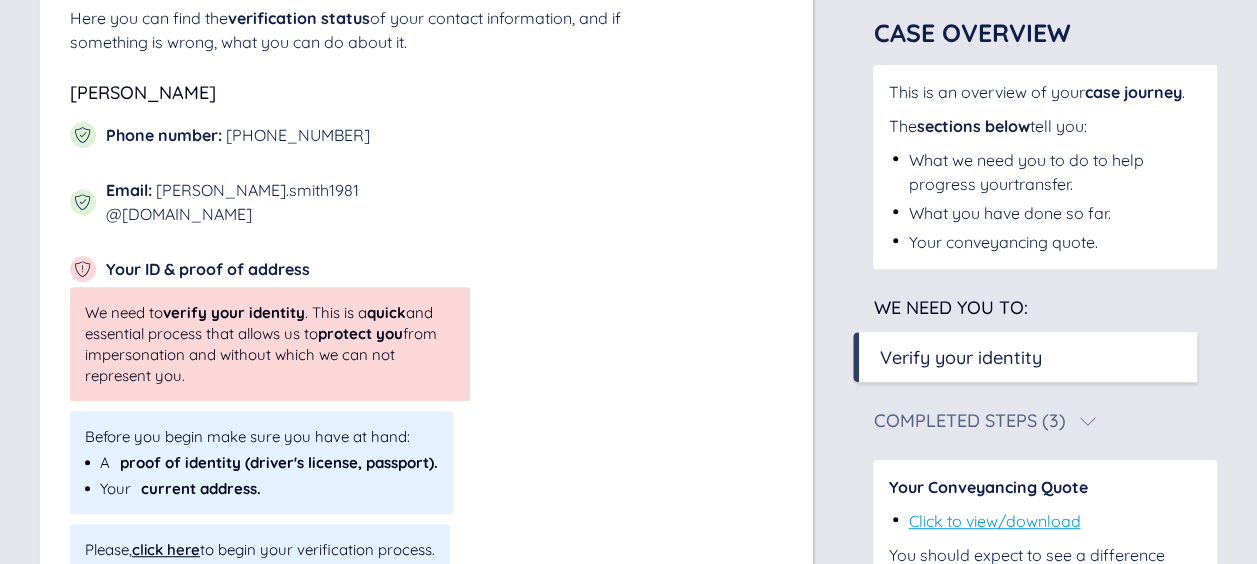 scroll, scrollTop: 414, scrollLeft: 0, axis: vertical 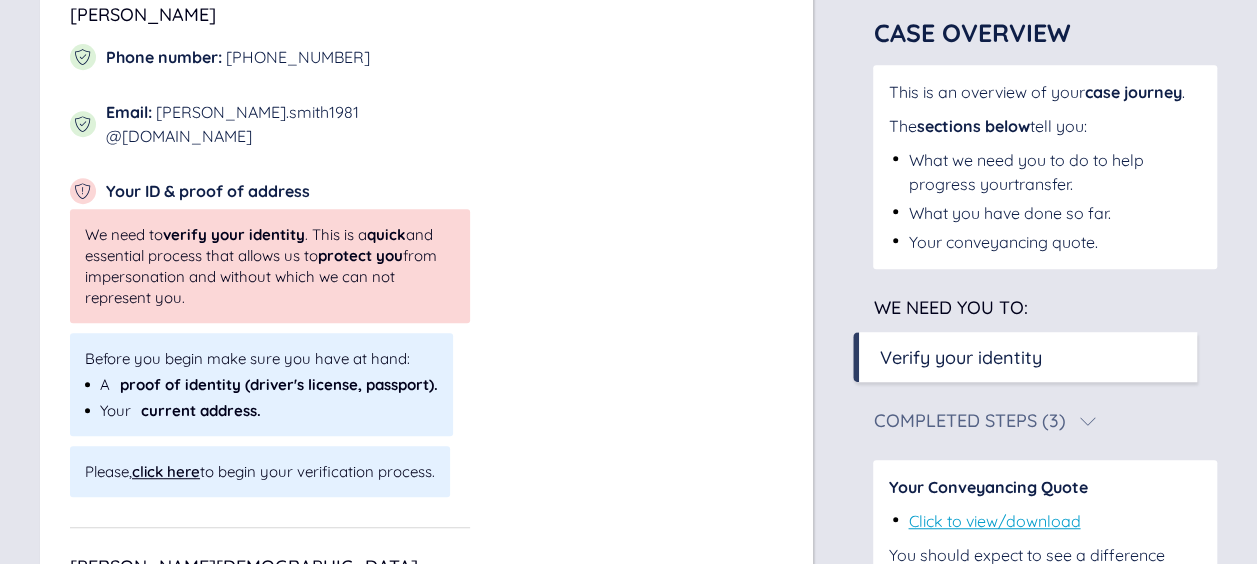 click on "click here" at bounding box center (166, 471) 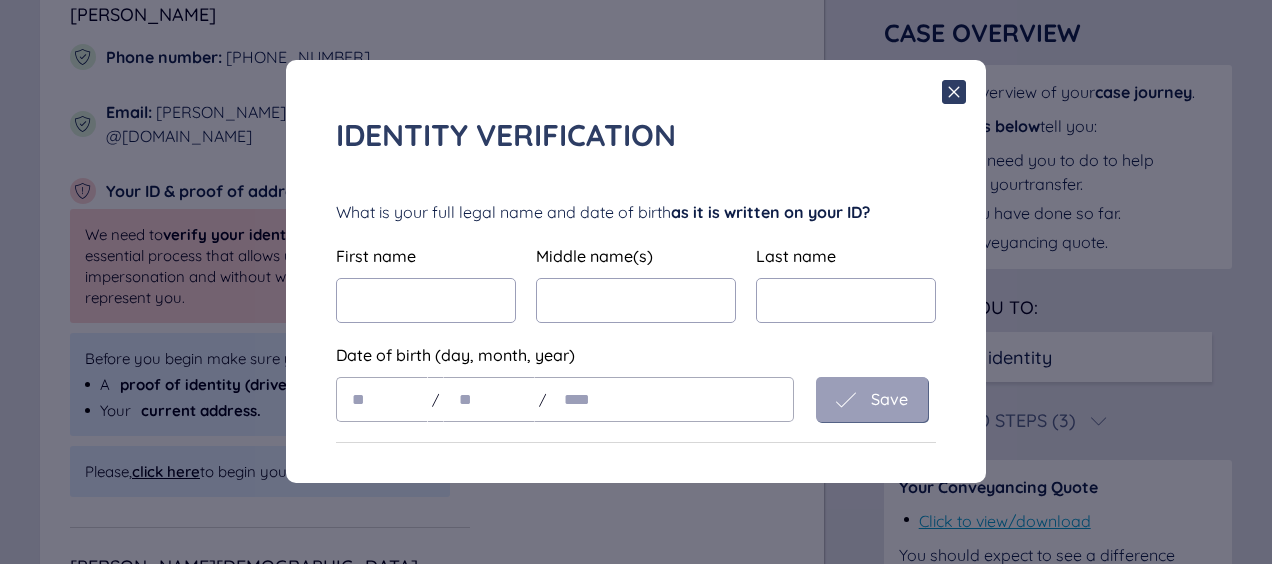 click 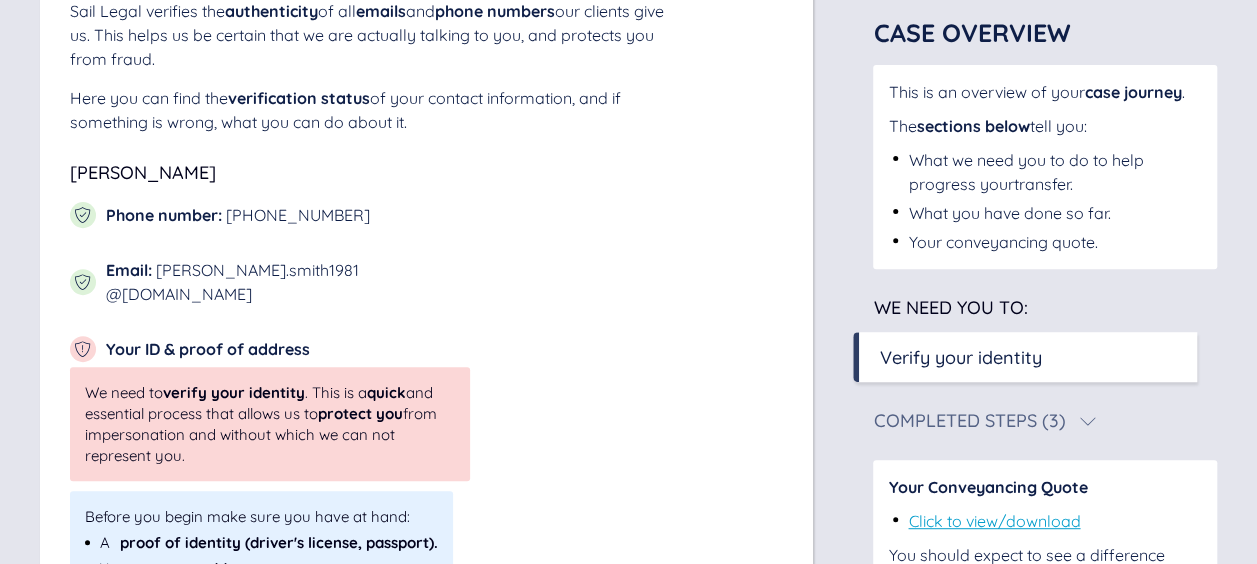 scroll, scrollTop: 214, scrollLeft: 0, axis: vertical 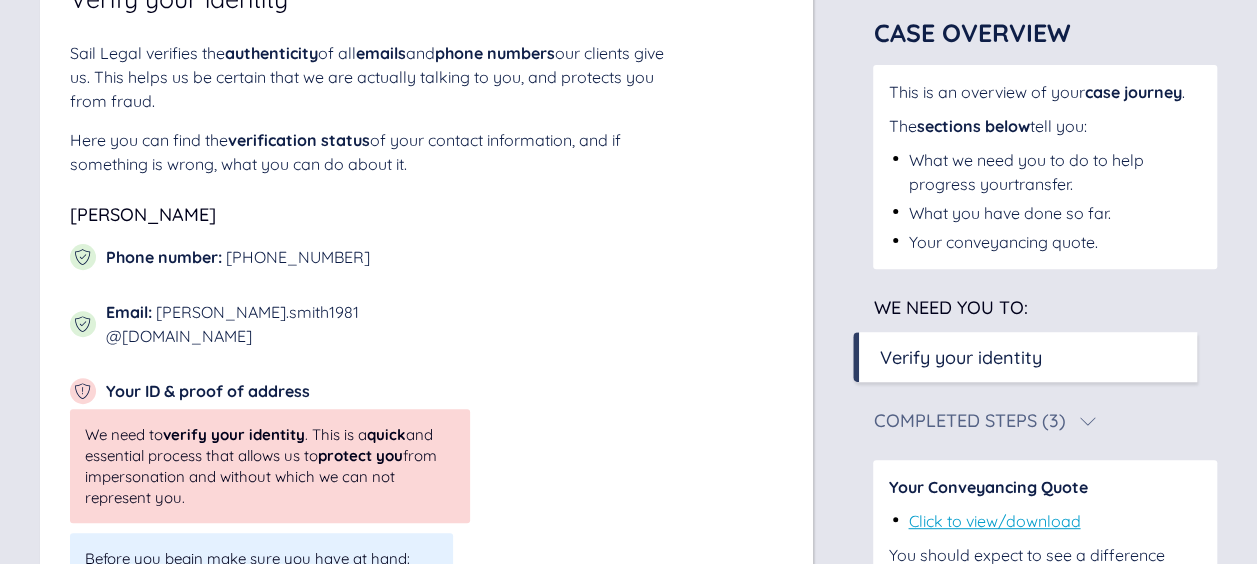 click 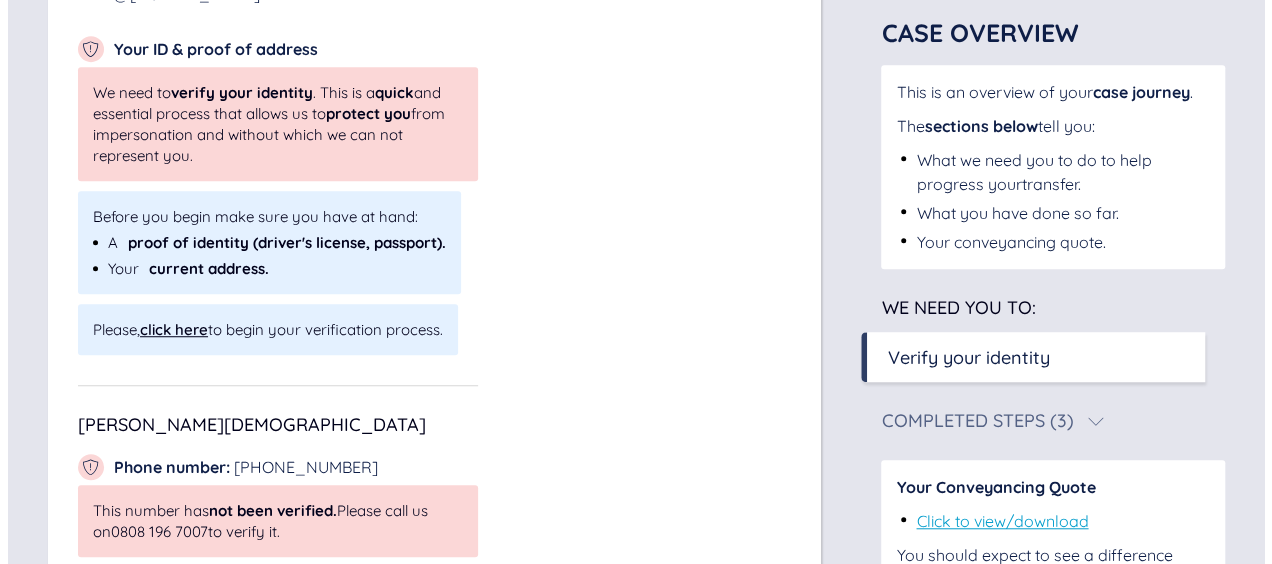scroll, scrollTop: 514, scrollLeft: 0, axis: vertical 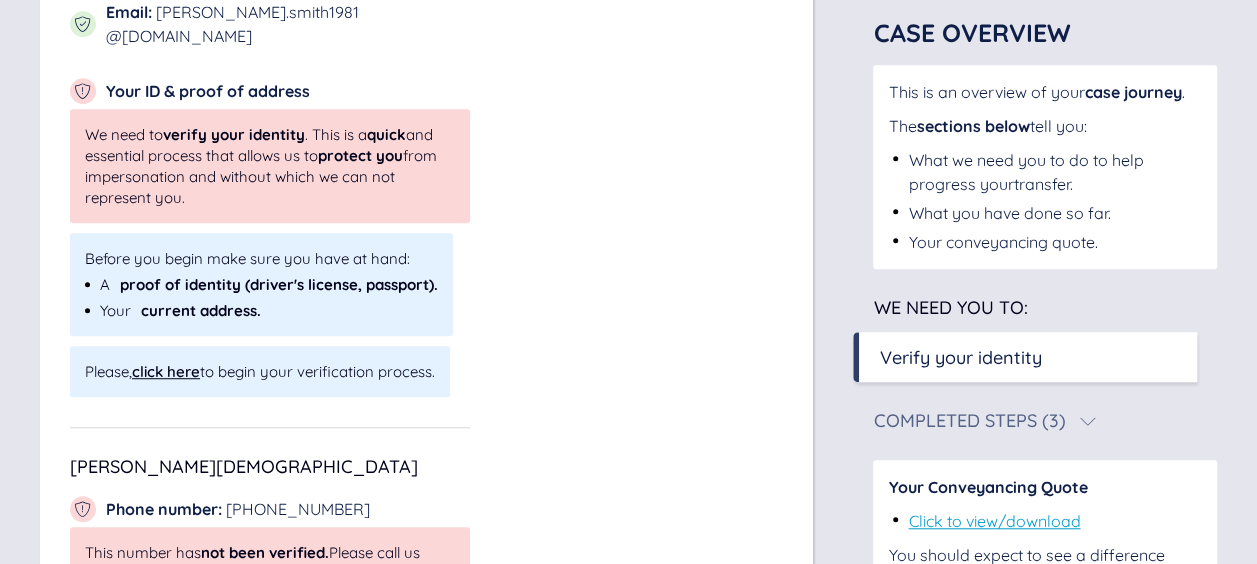 click on "click here" at bounding box center [166, 371] 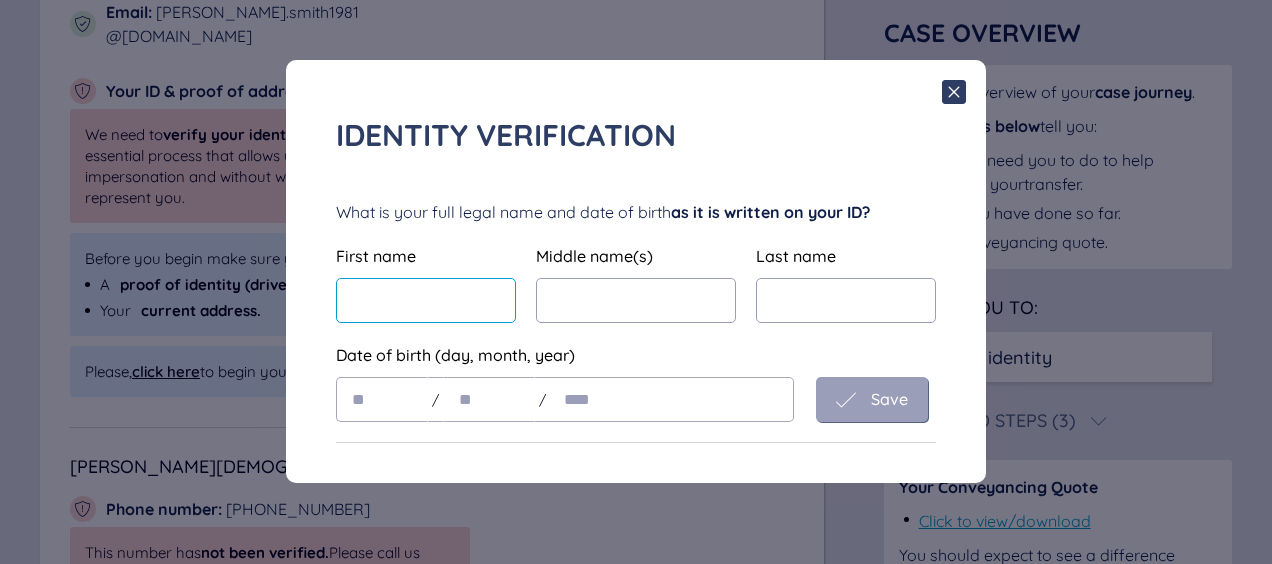 click at bounding box center [426, 300] 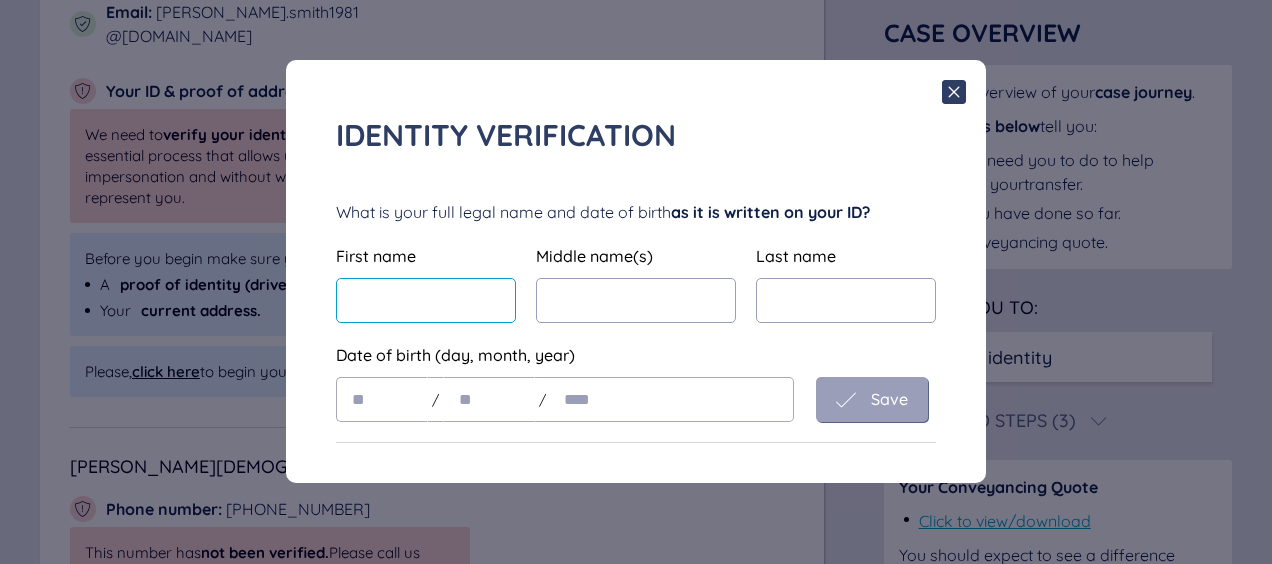 type on "********" 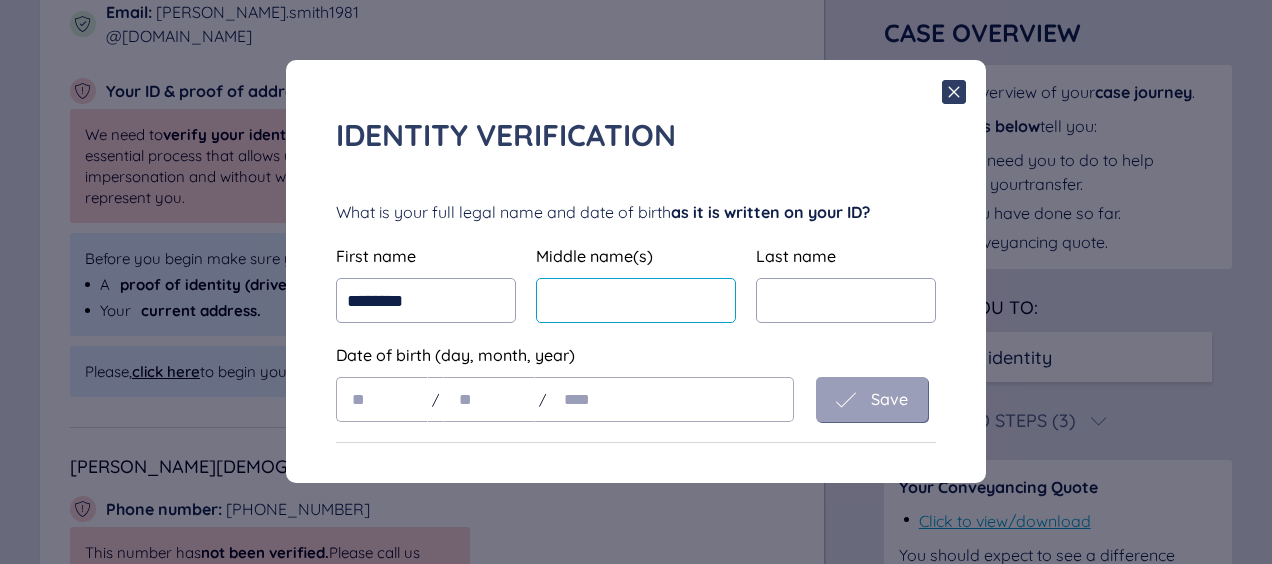type on "*********" 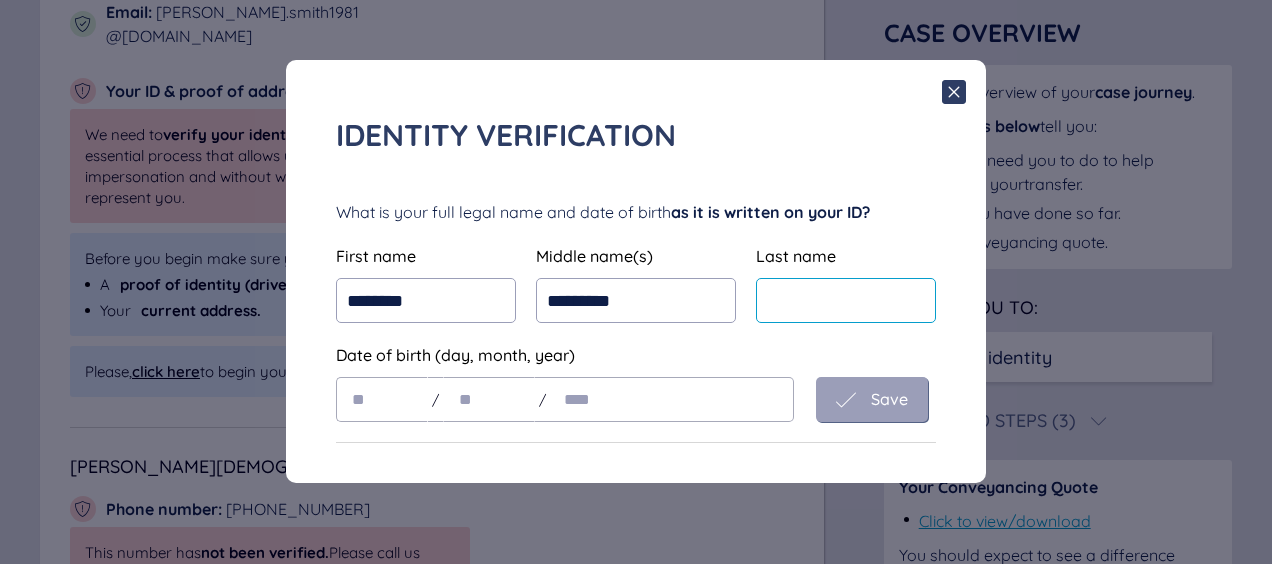 click at bounding box center (846, 300) 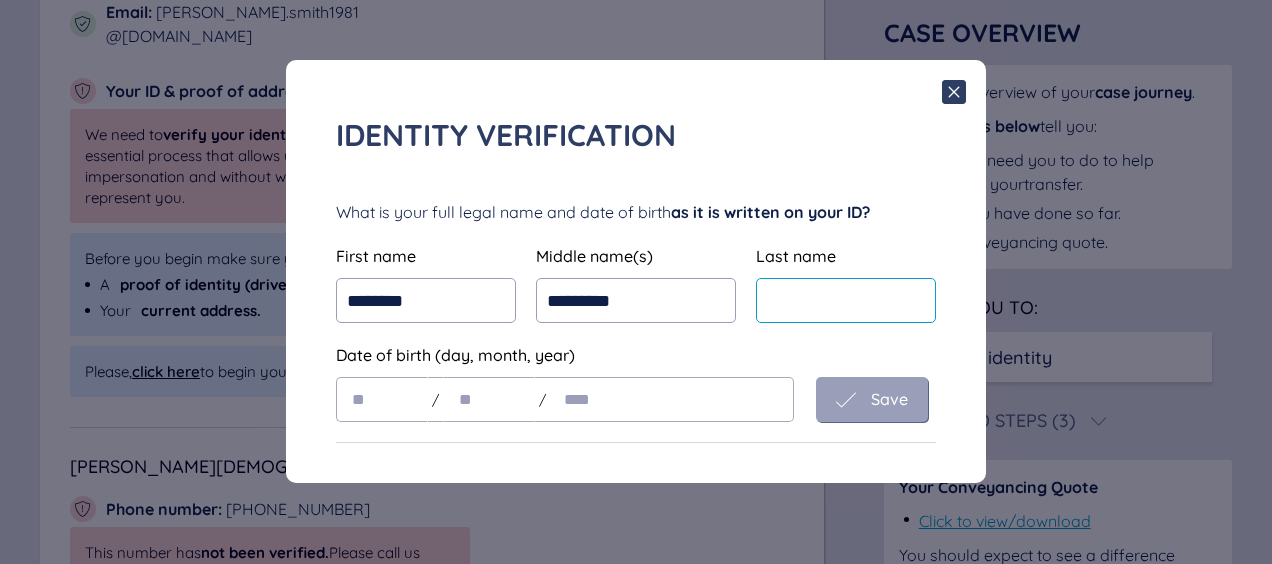 type on "*****" 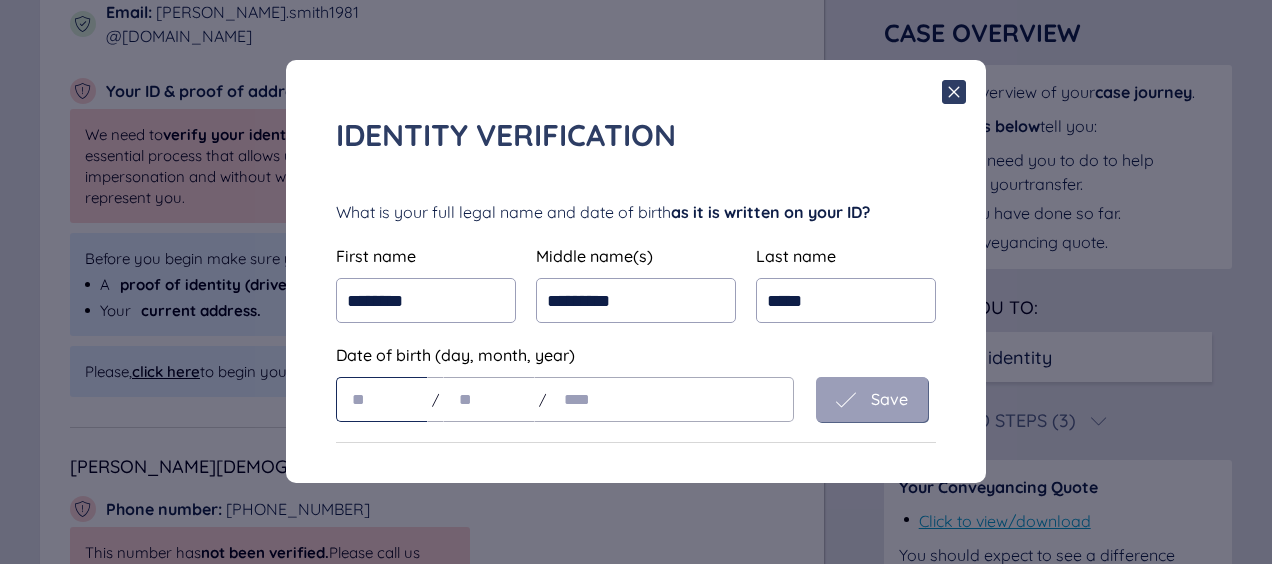 click at bounding box center [382, 399] 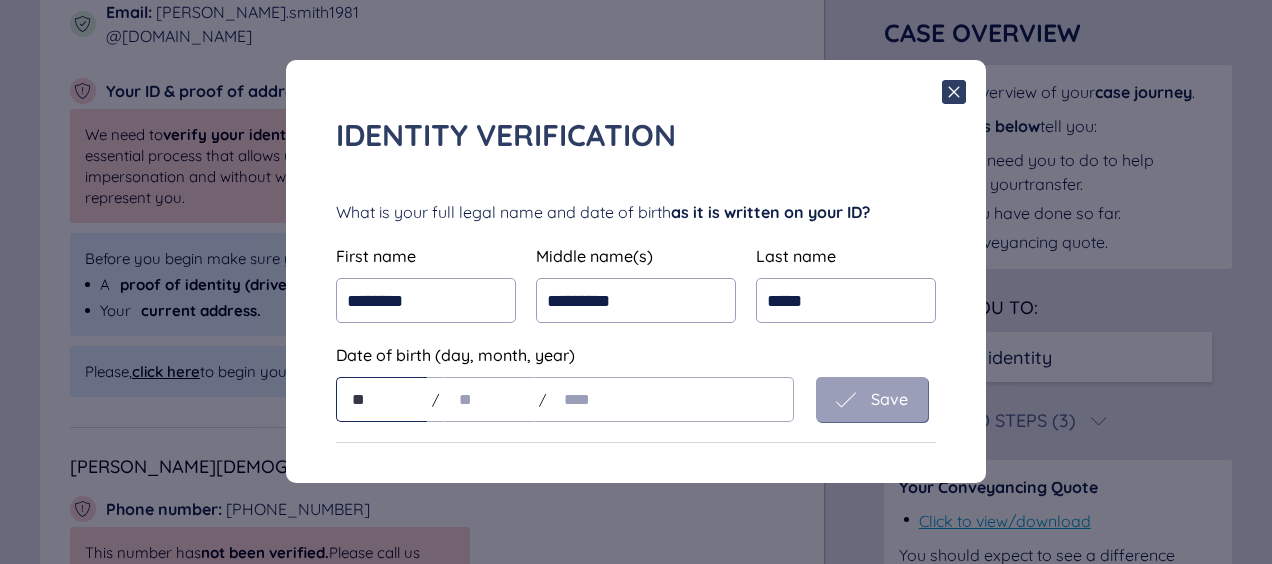 type on "**" 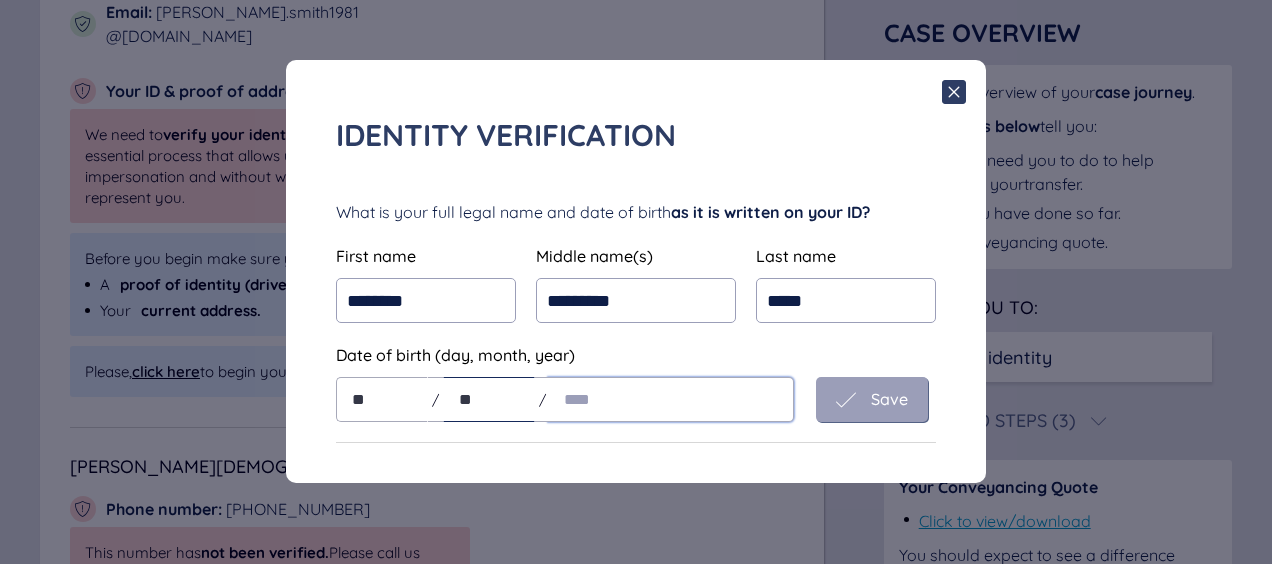 type on "**" 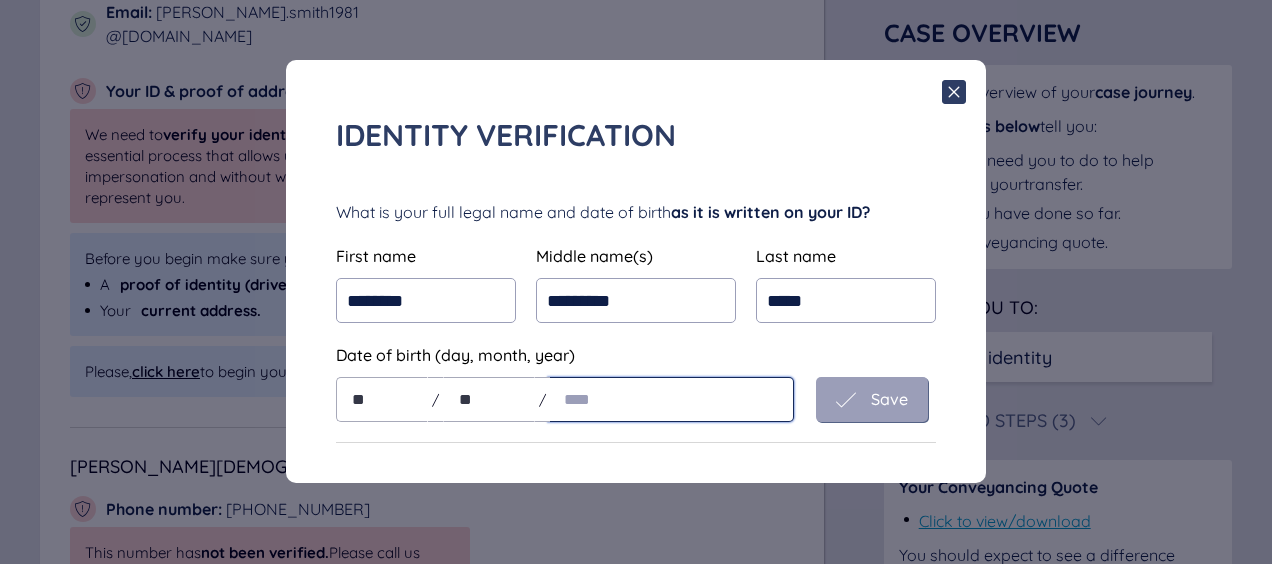 click at bounding box center [671, 399] 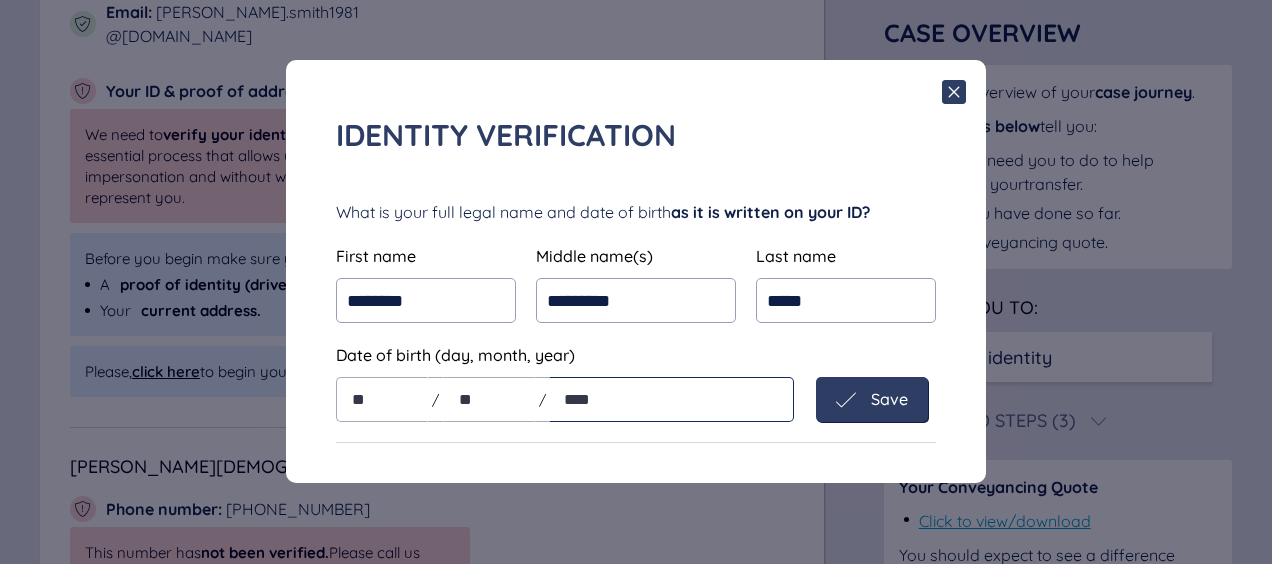 type on "****" 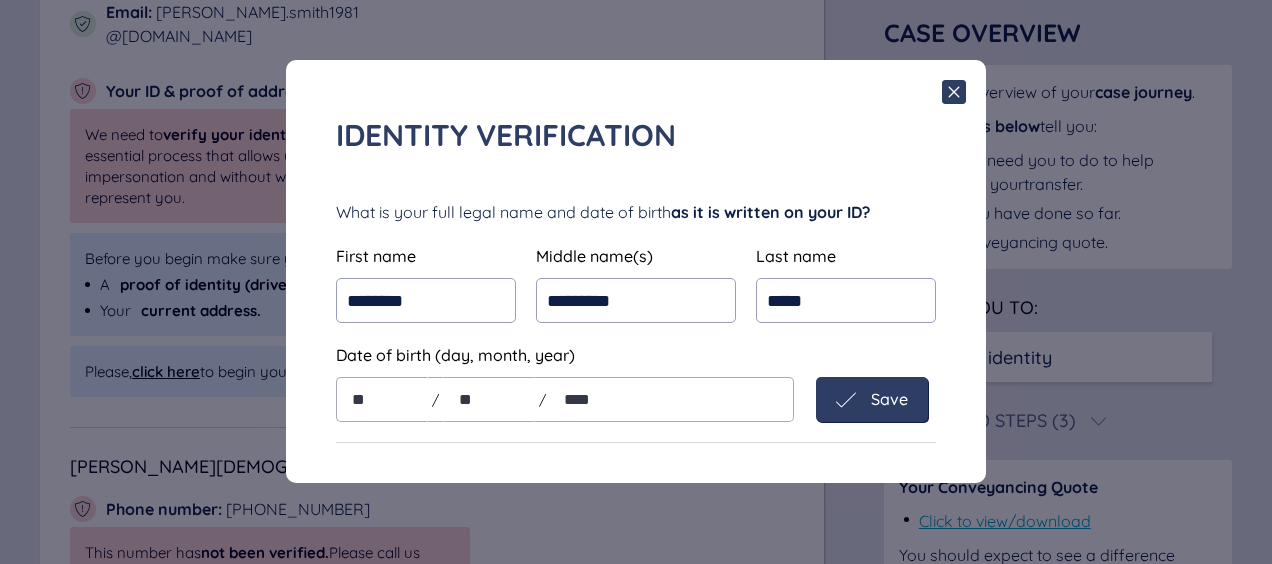 click on "Save" at bounding box center [872, 399] 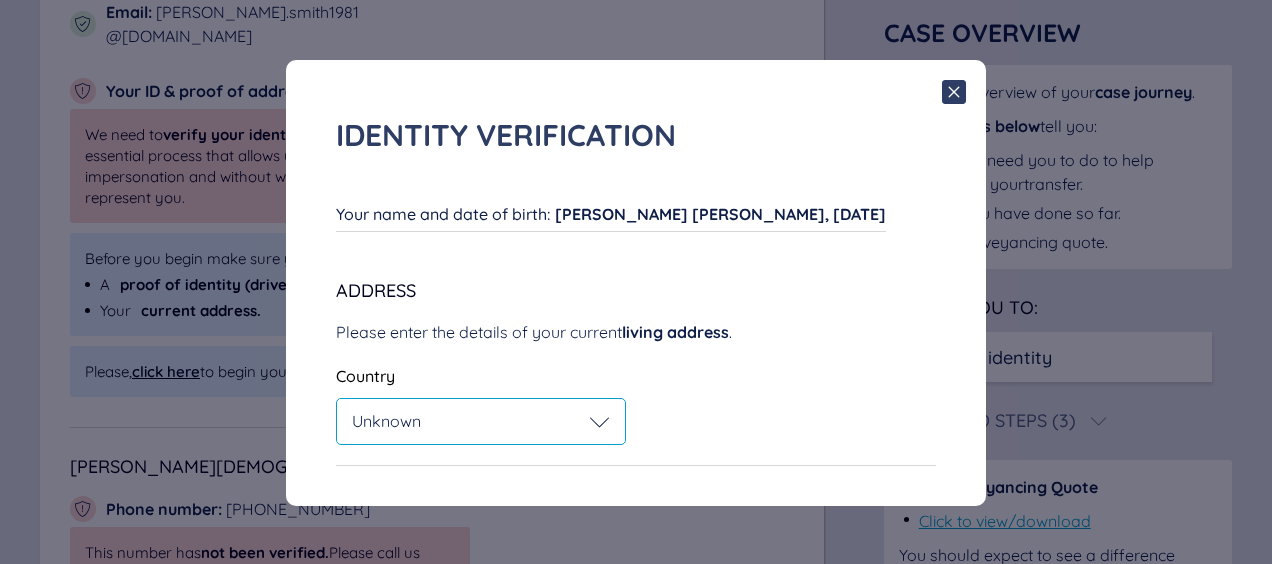 click on "Unknown" at bounding box center (481, 421) 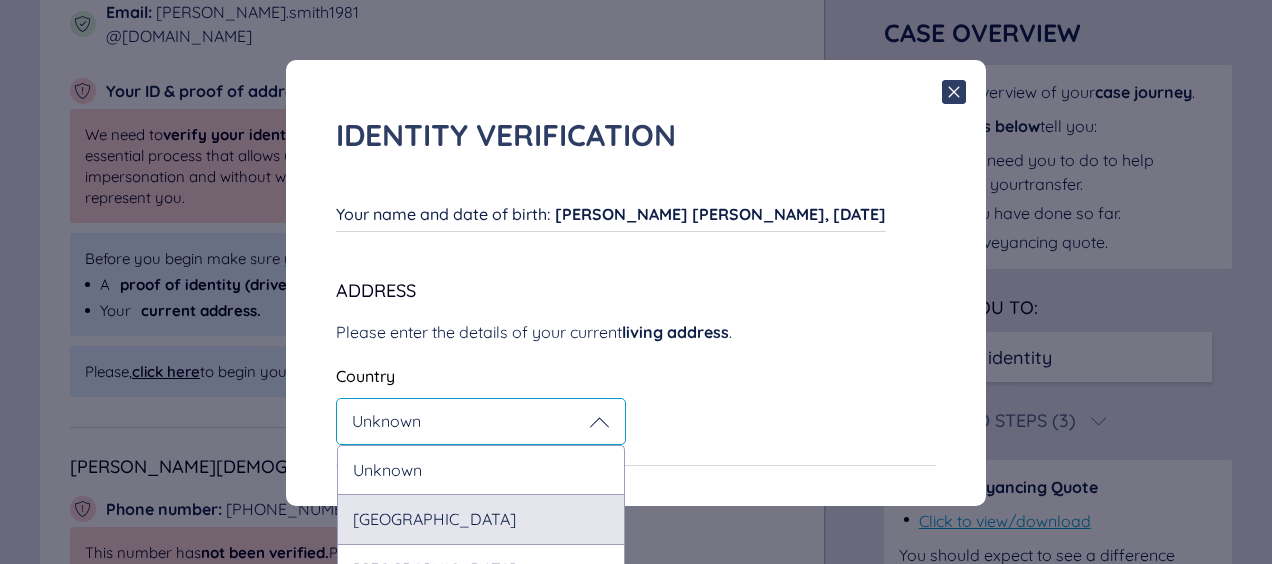 click on "[GEOGRAPHIC_DATA]" at bounding box center [481, 518] 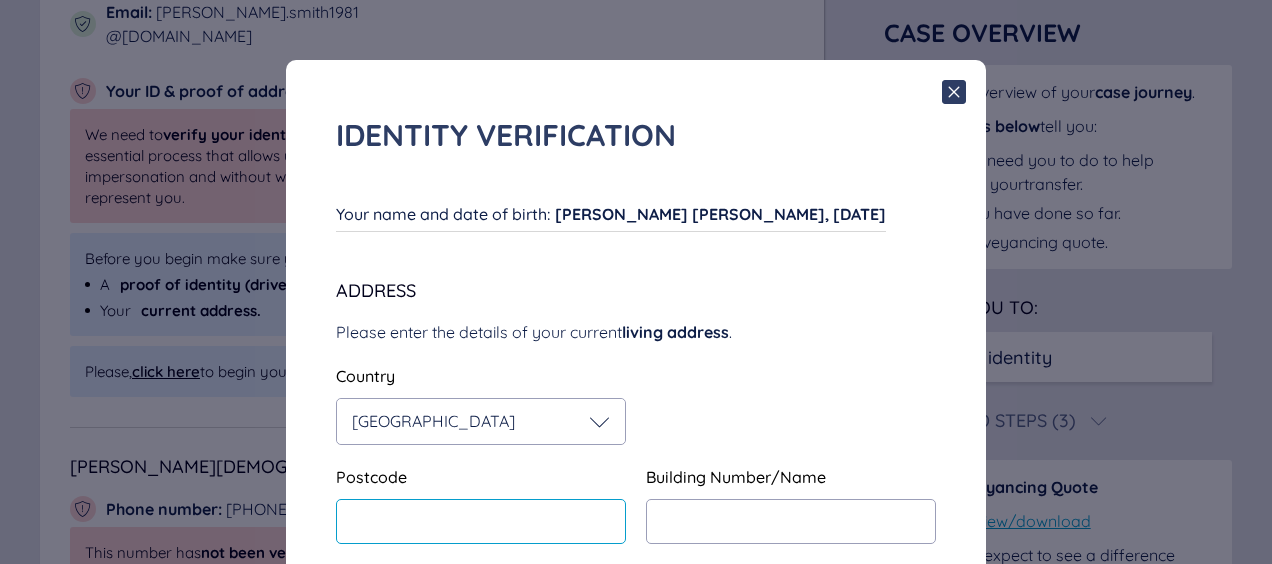 click at bounding box center [481, 521] 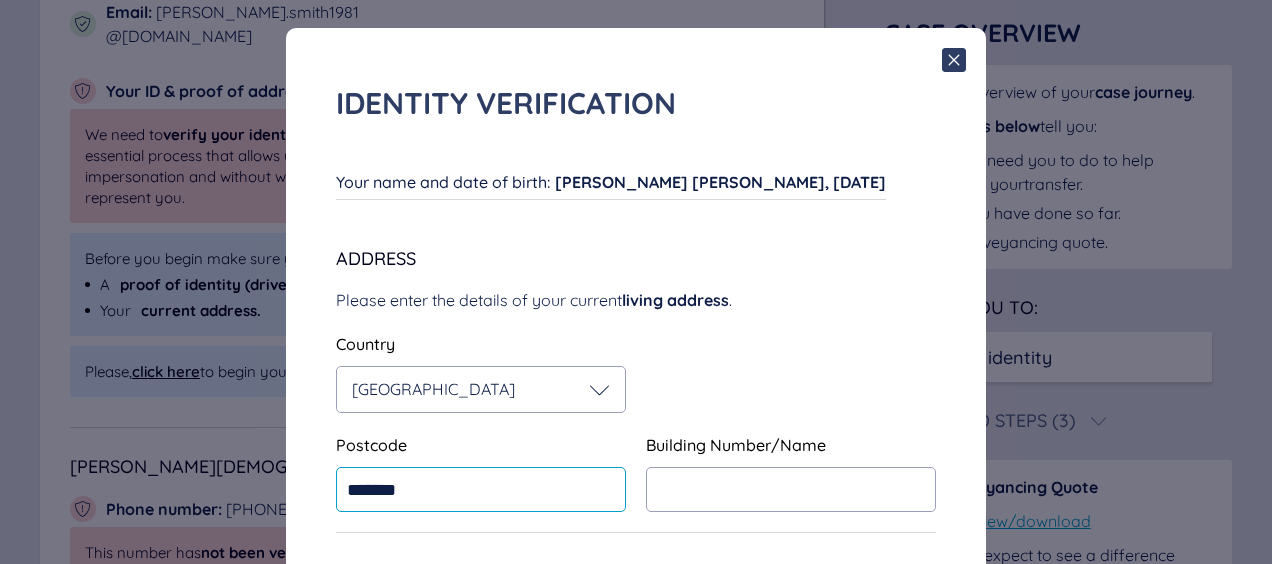 scroll, scrollTop: 50, scrollLeft: 0, axis: vertical 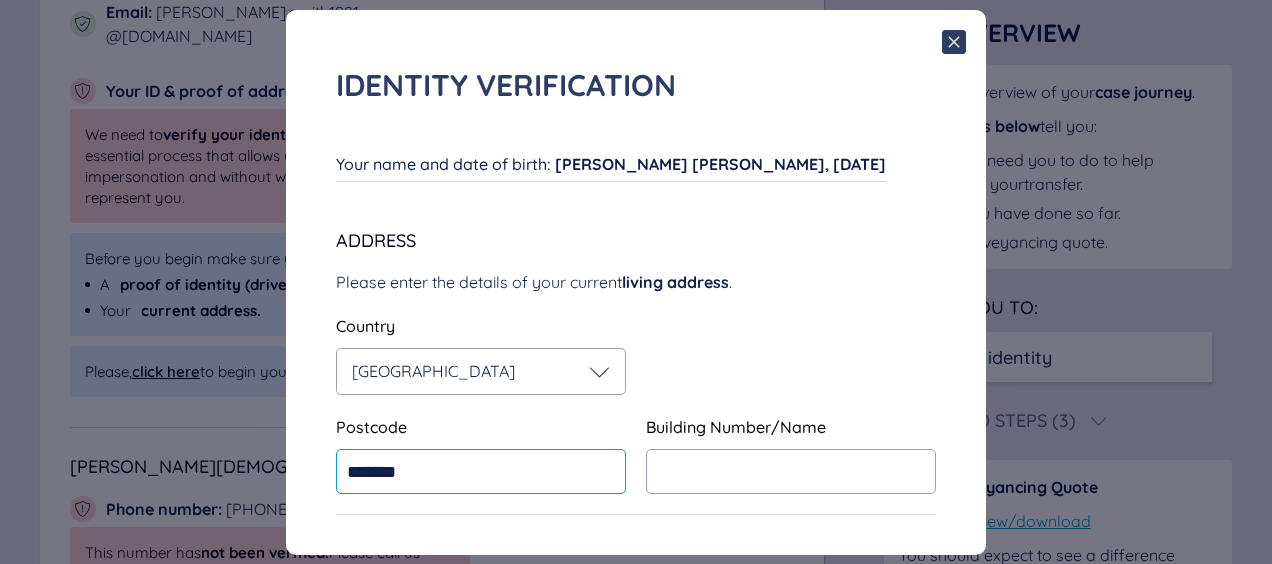 type on "*******" 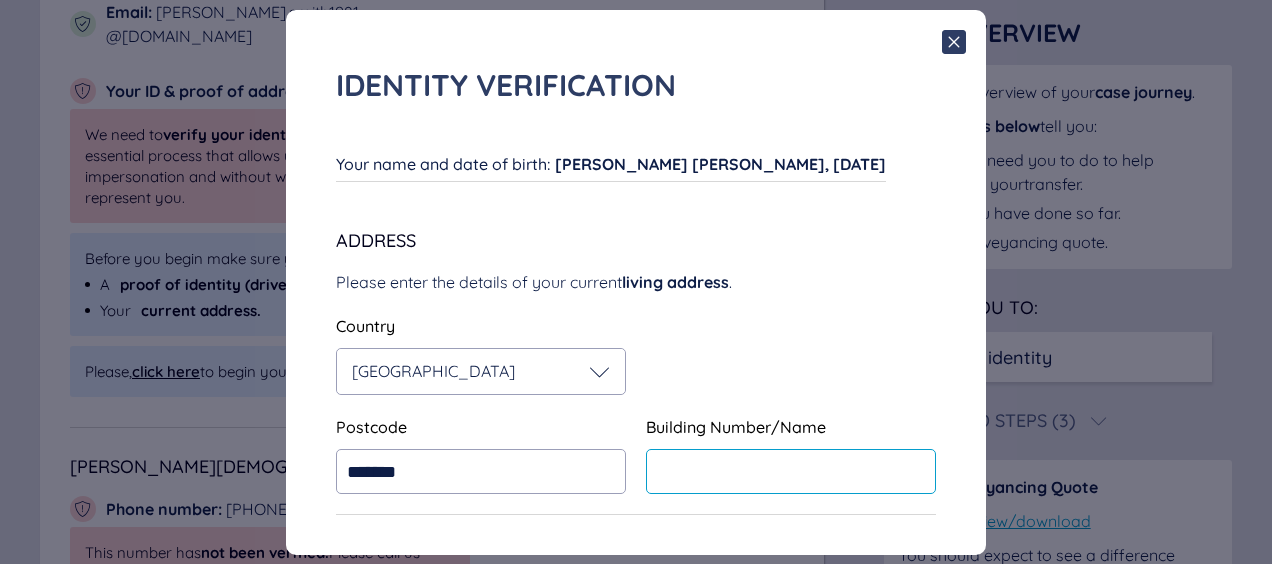 click at bounding box center [791, 471] 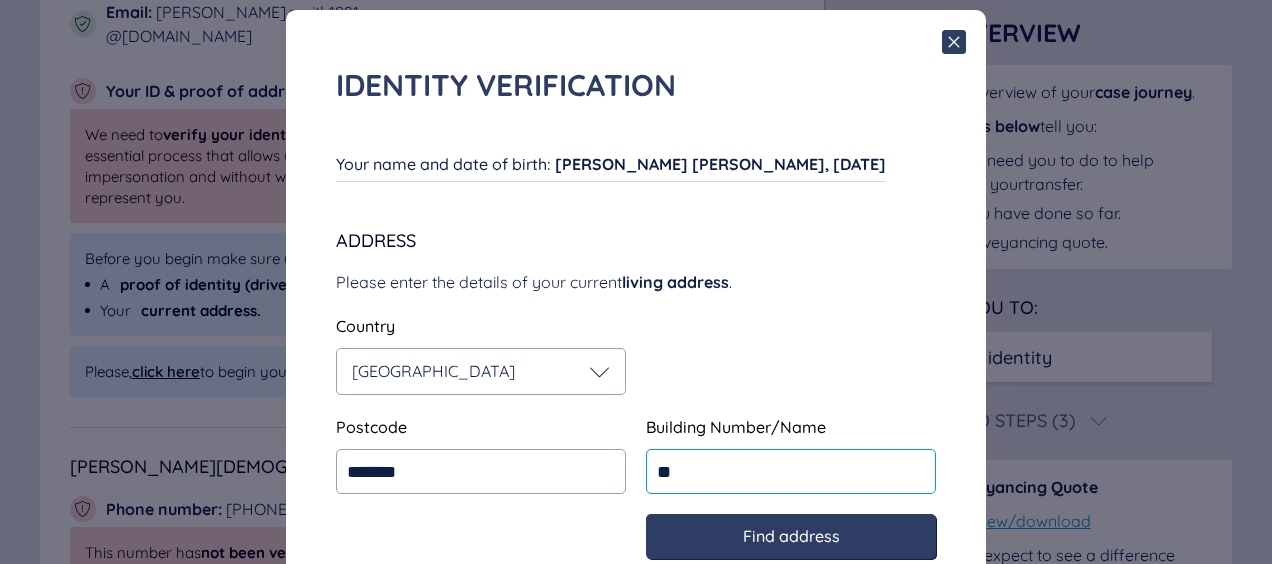 type on "**" 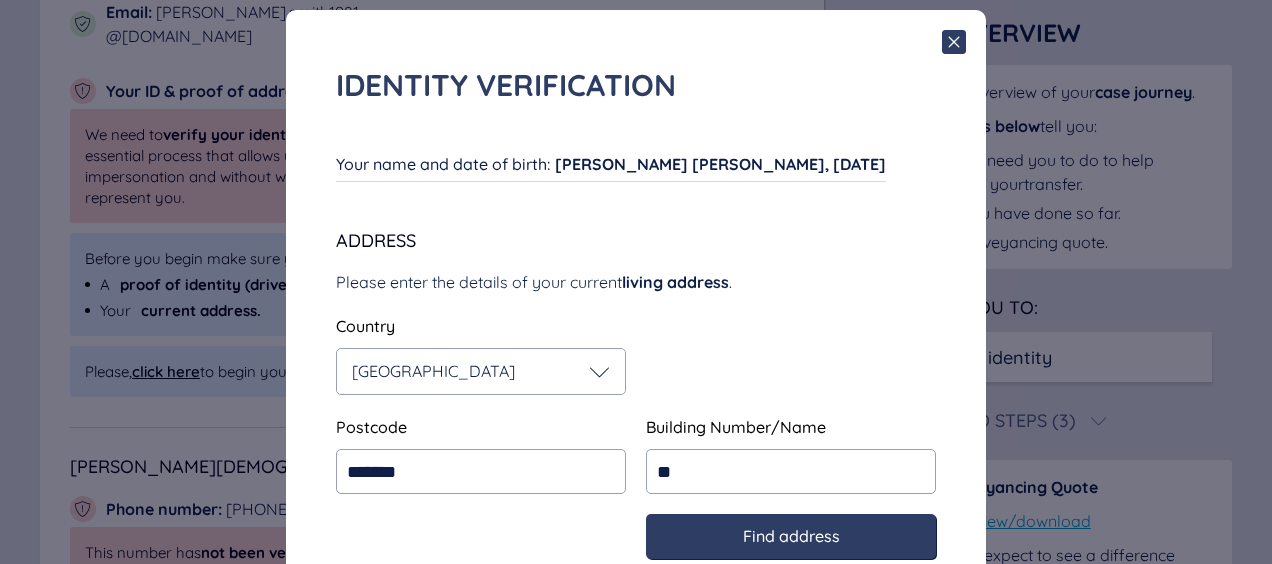 click on "Find address" at bounding box center [791, 536] 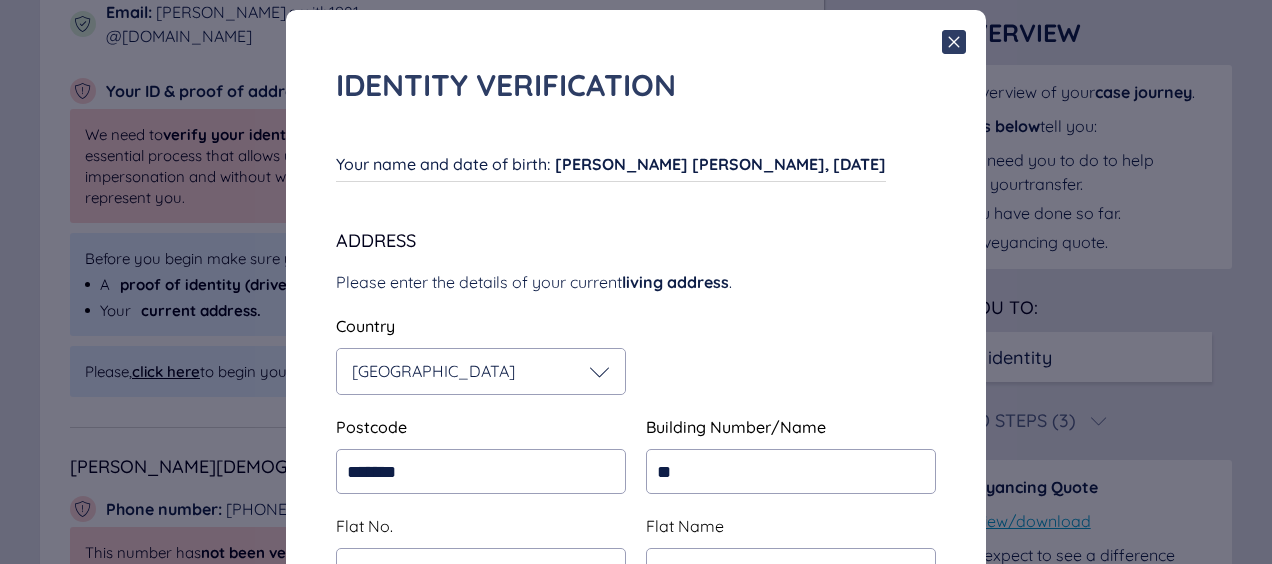 type on "**********" 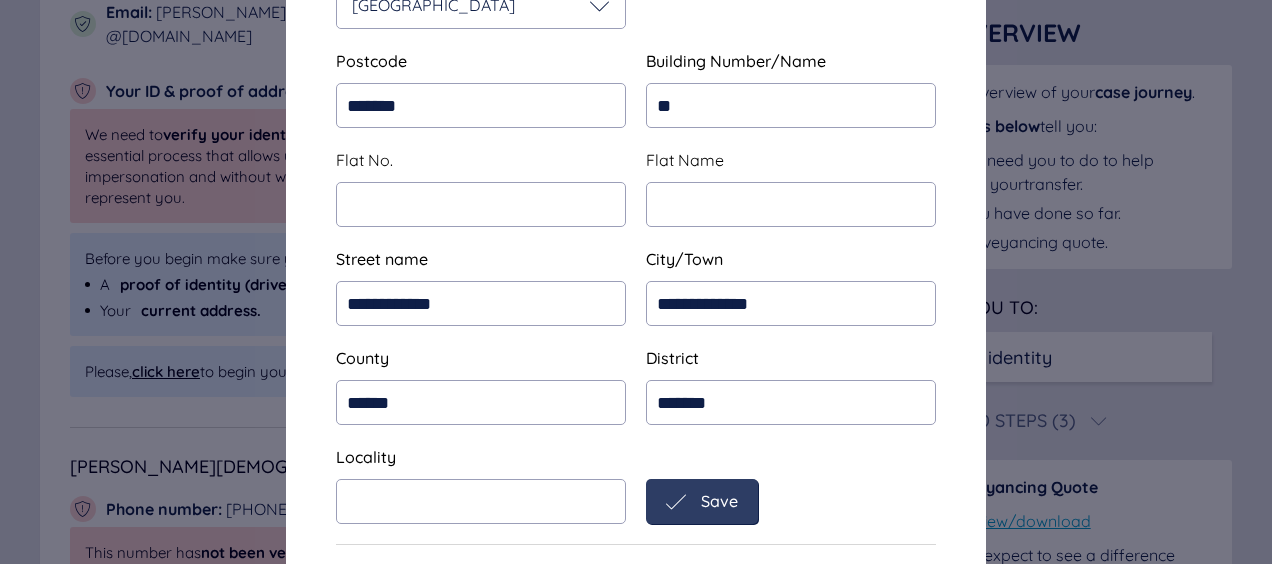 scroll, scrollTop: 446, scrollLeft: 0, axis: vertical 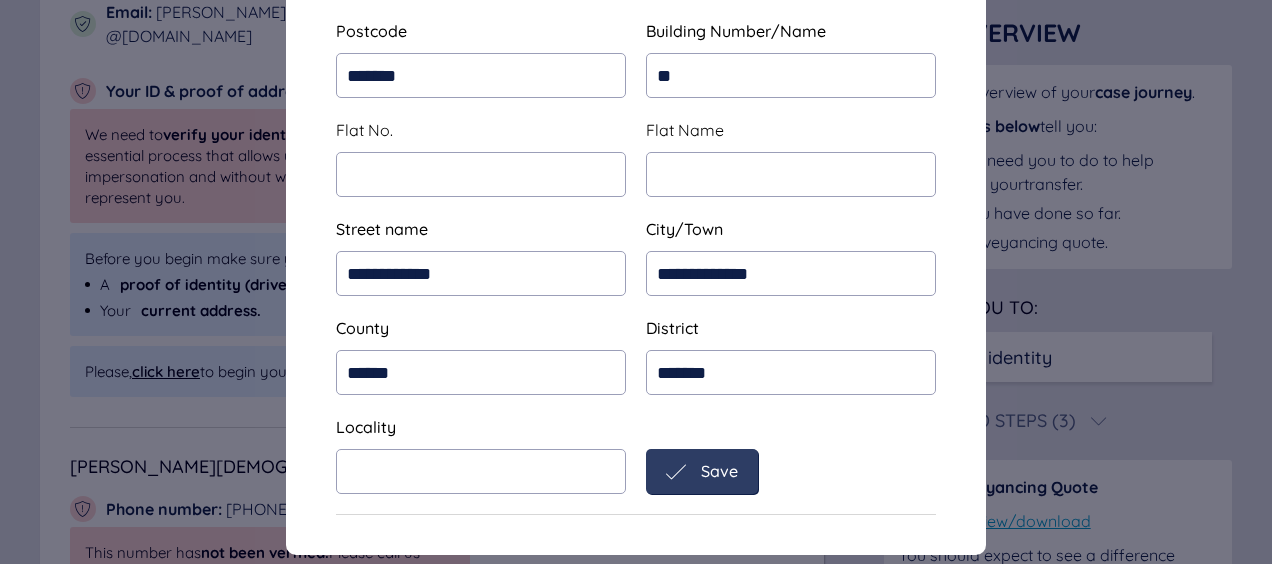 click on "Save" at bounding box center [702, 471] 